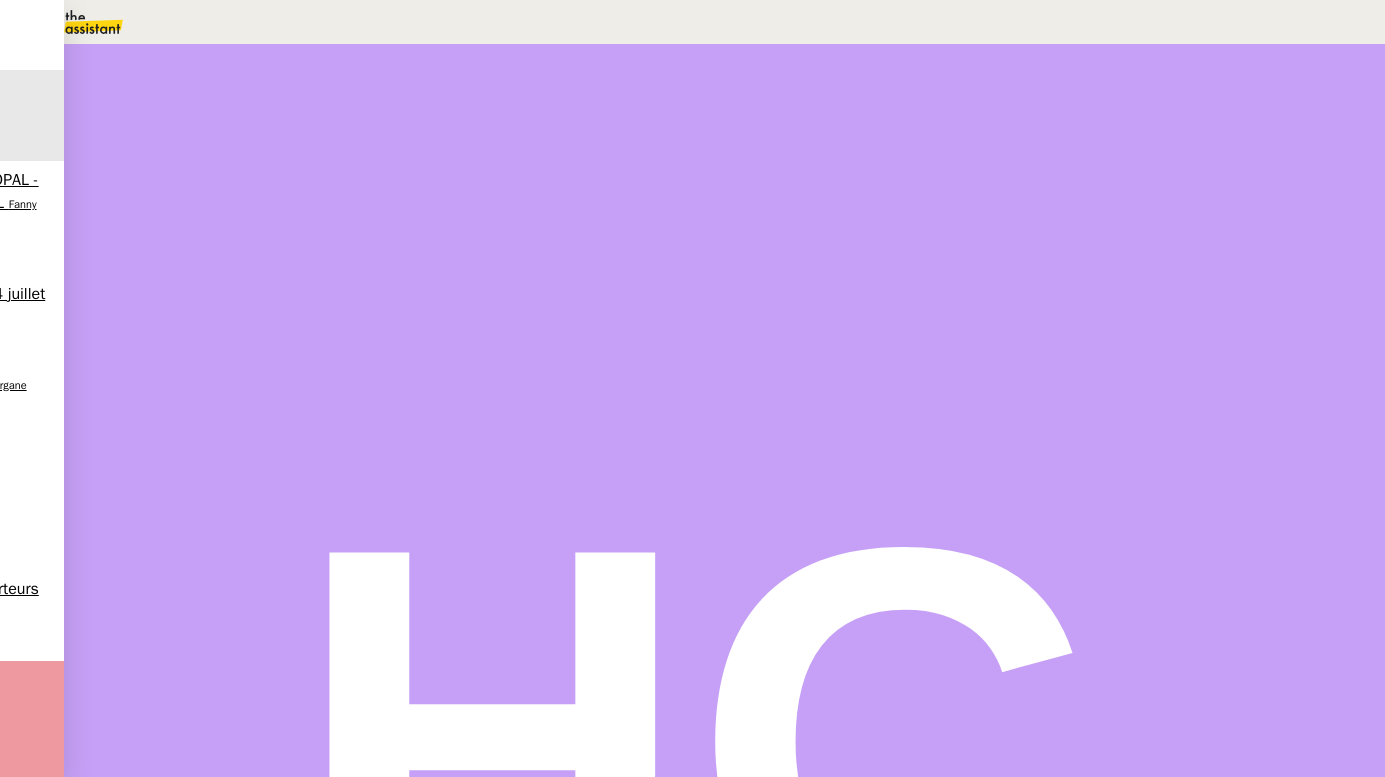 scroll, scrollTop: 0, scrollLeft: 0, axis: both 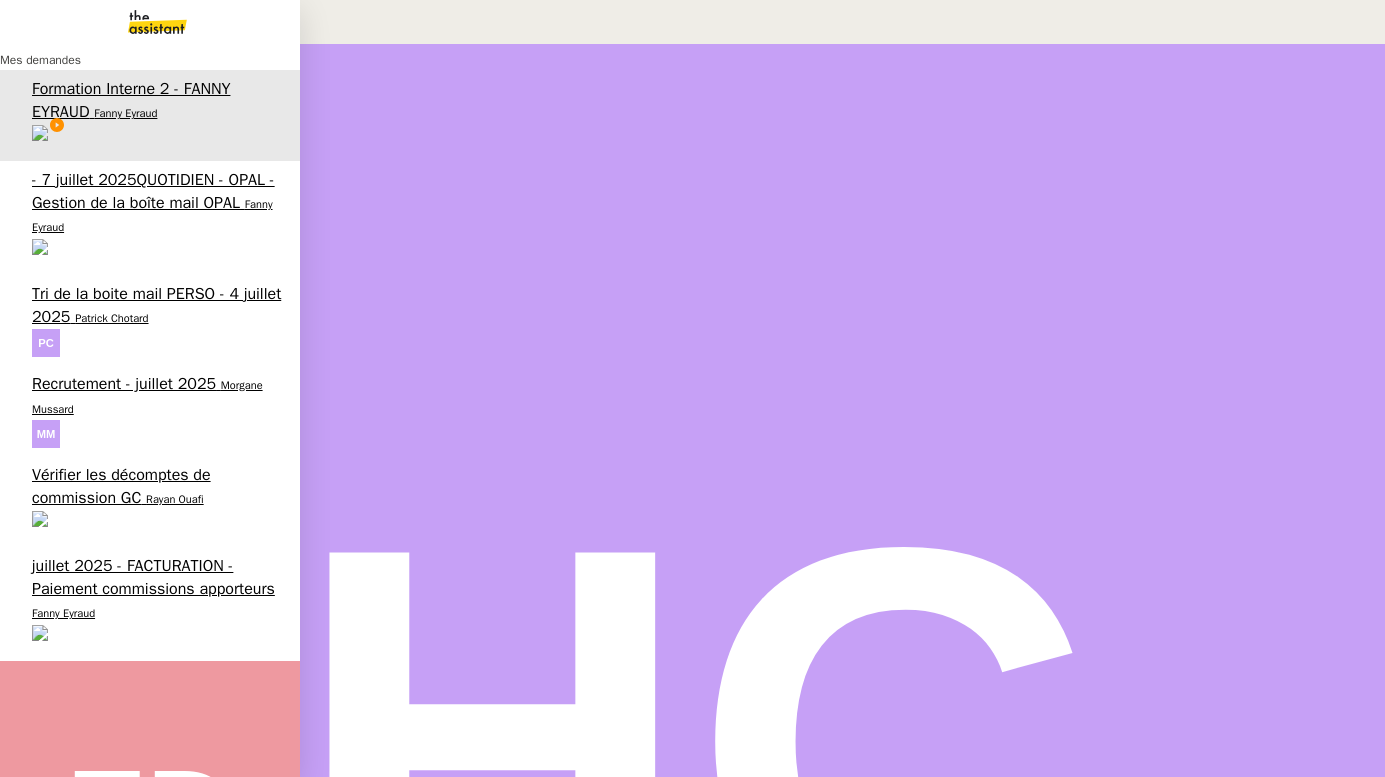 click on "Fanny Eyraud" at bounding box center (63, 613) 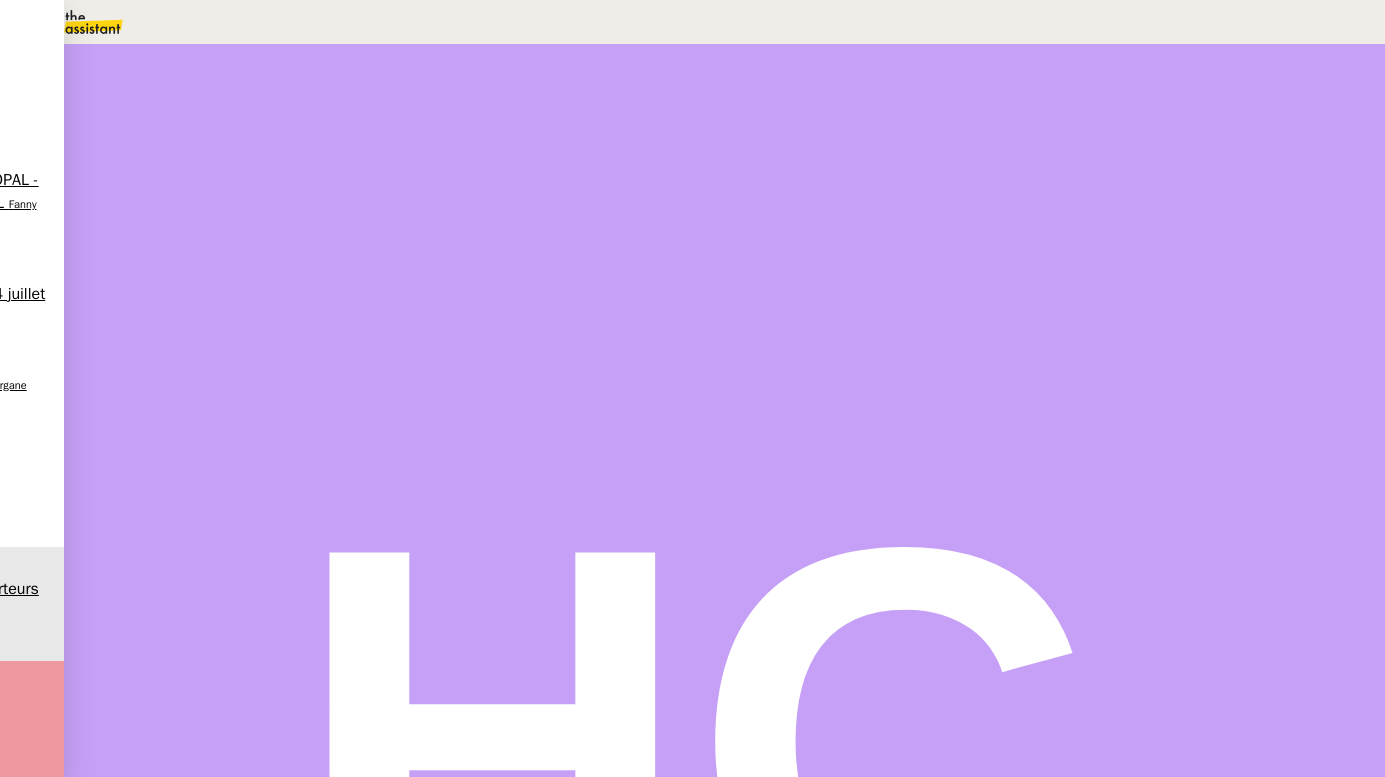 click on "Au regard des paiements récents effectués pour les apporteurs, il me semble que cette demande peut être considérée comme finalisée pour le moment." at bounding box center (614, 515) 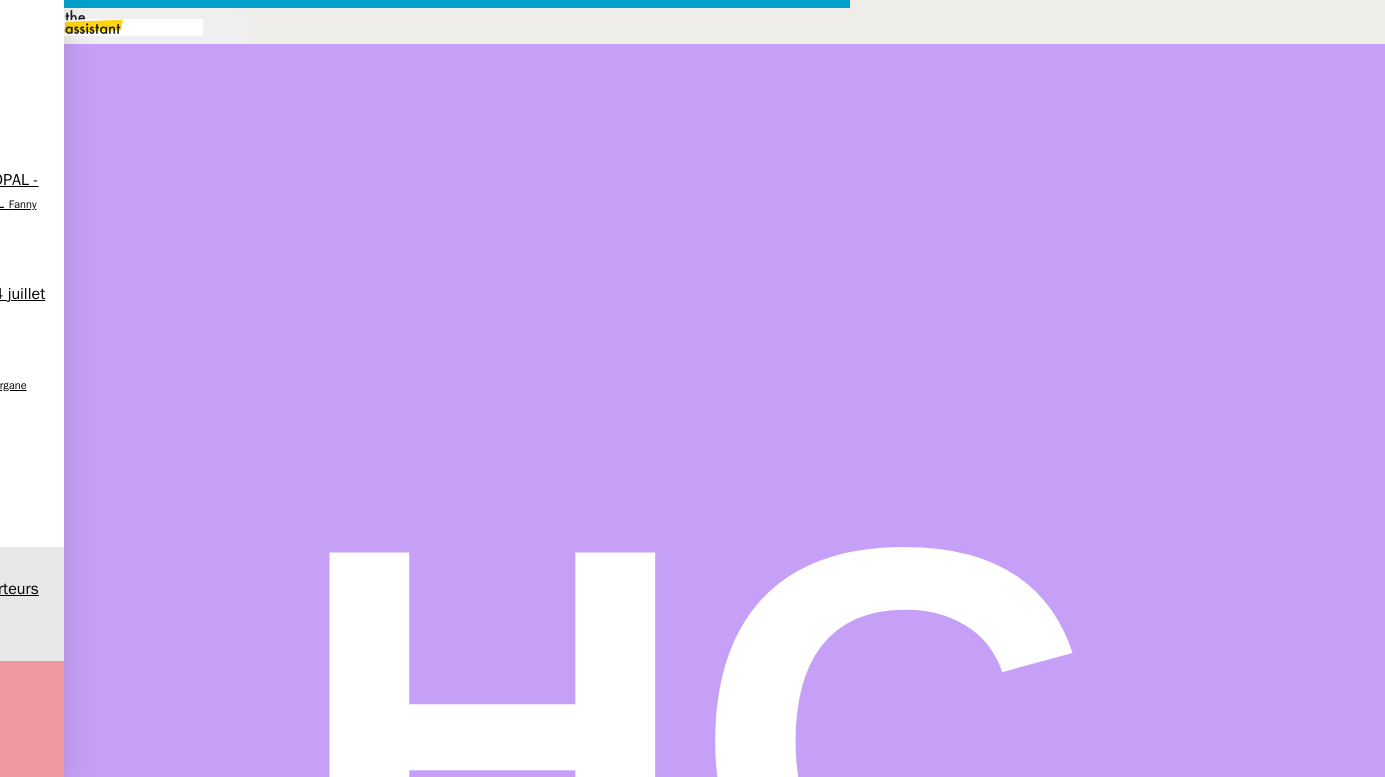 scroll, scrollTop: 0, scrollLeft: 42, axis: horizontal 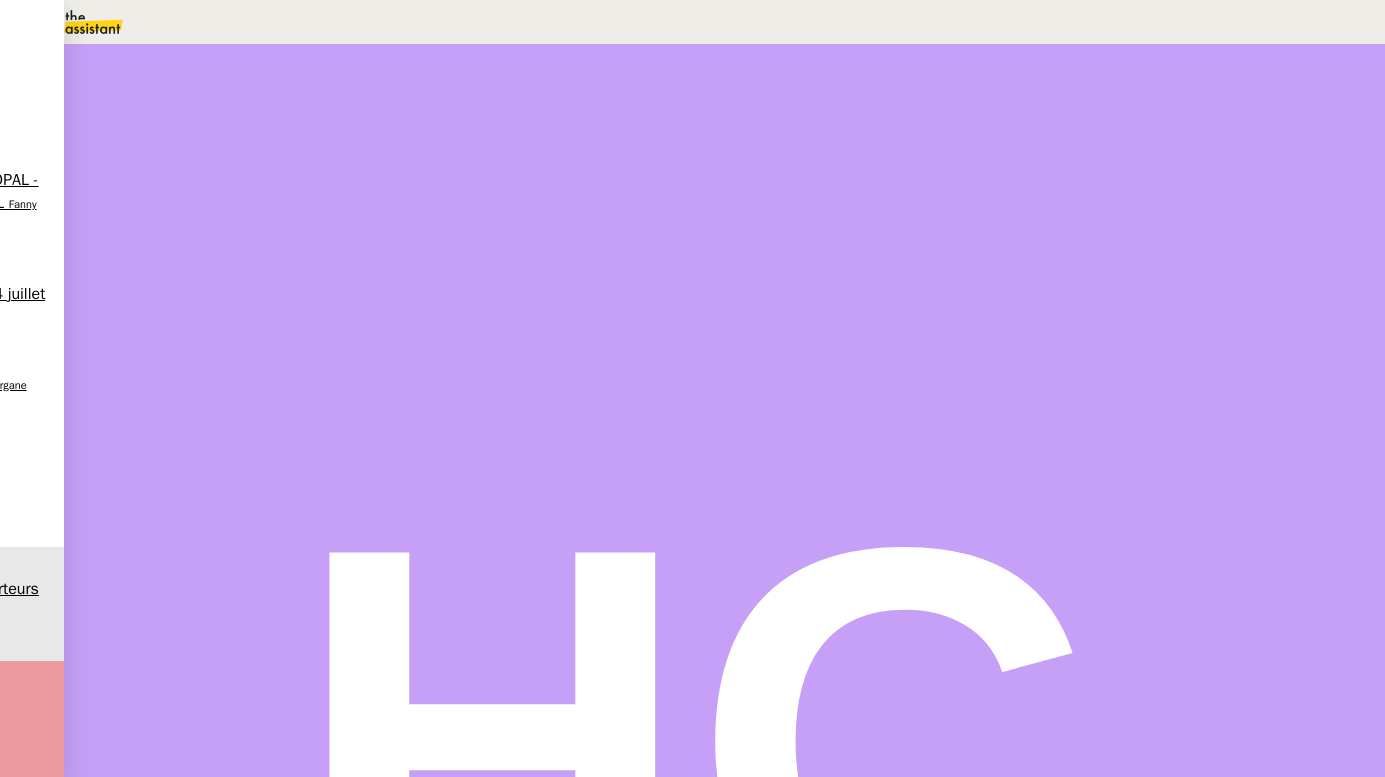 click on "juillet 2025 - FACTURATION - Paiement commissions apporteurs" at bounding box center [350, 96] 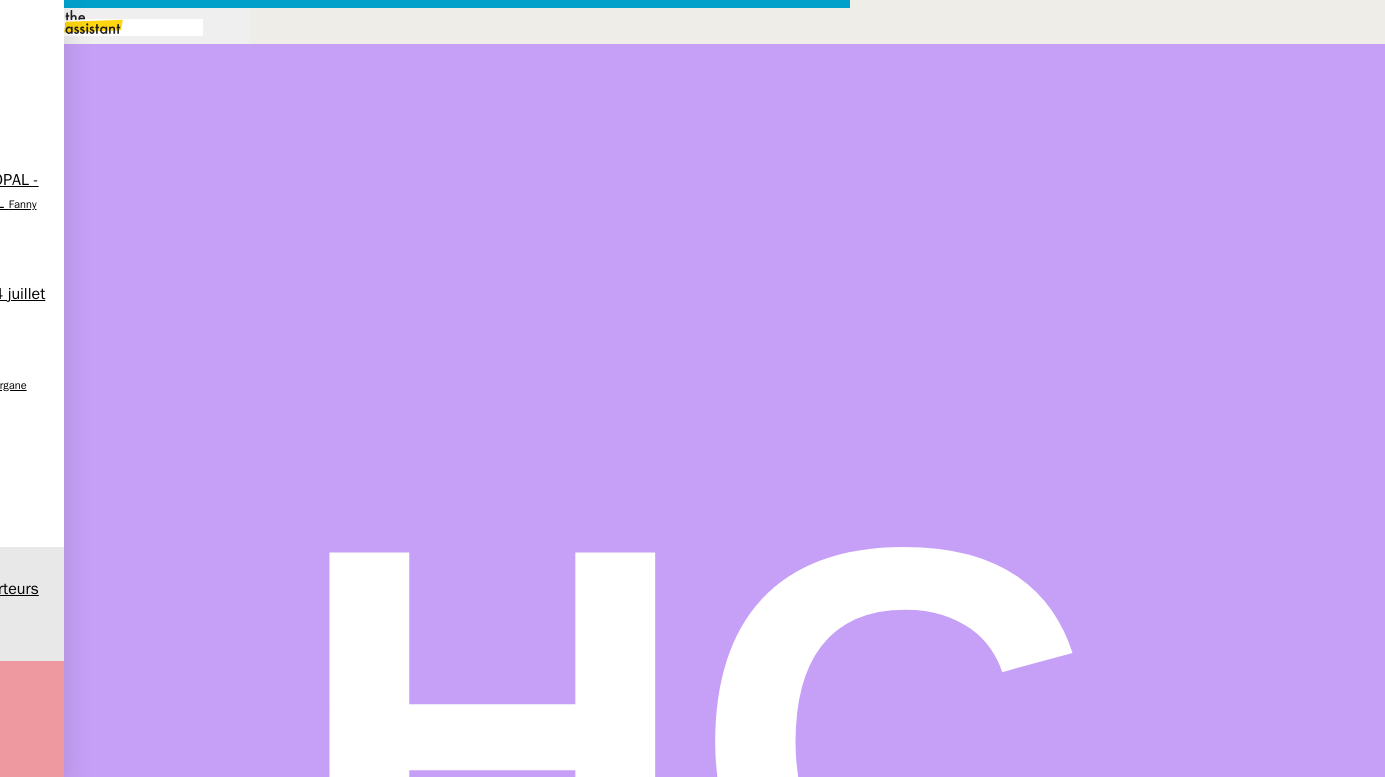 scroll, scrollTop: 0, scrollLeft: 42, axis: horizontal 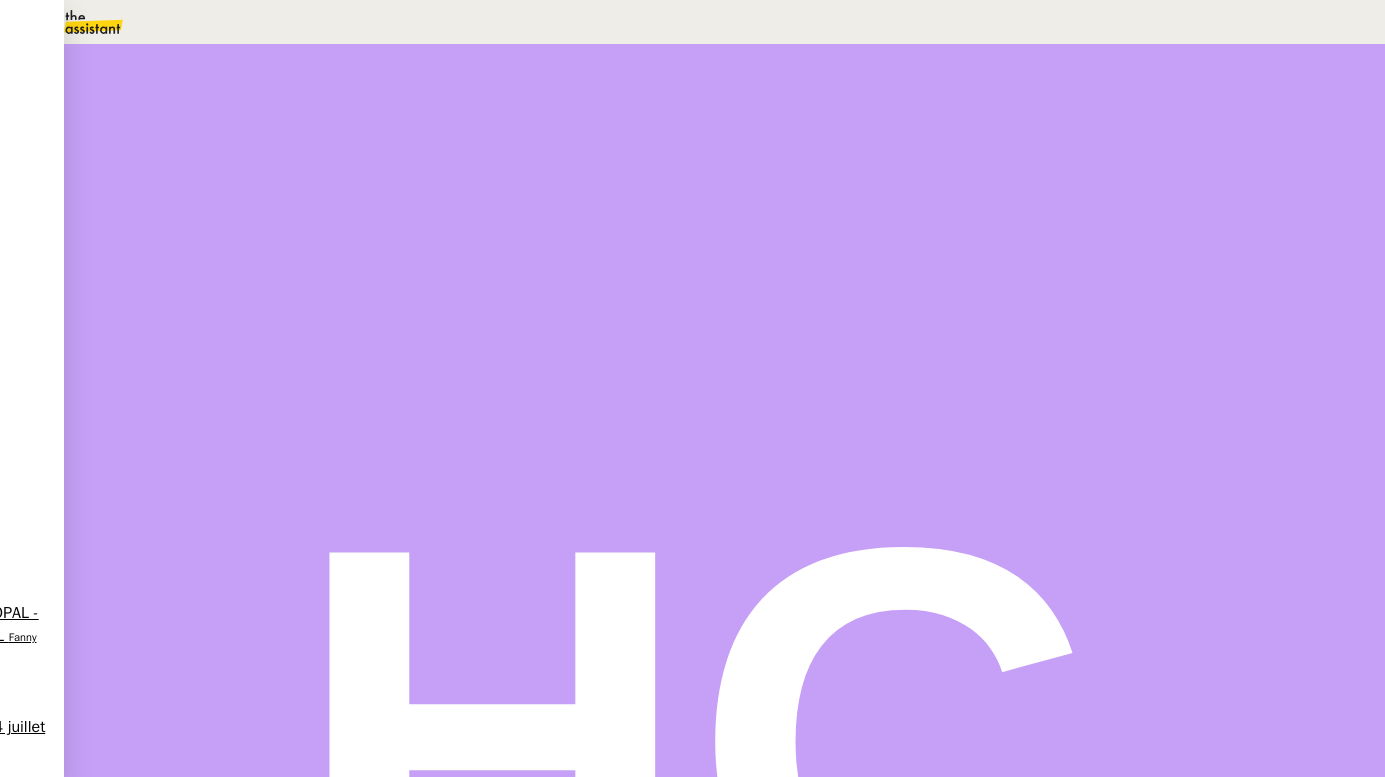click on "Tâche" at bounding box center [738, 239] 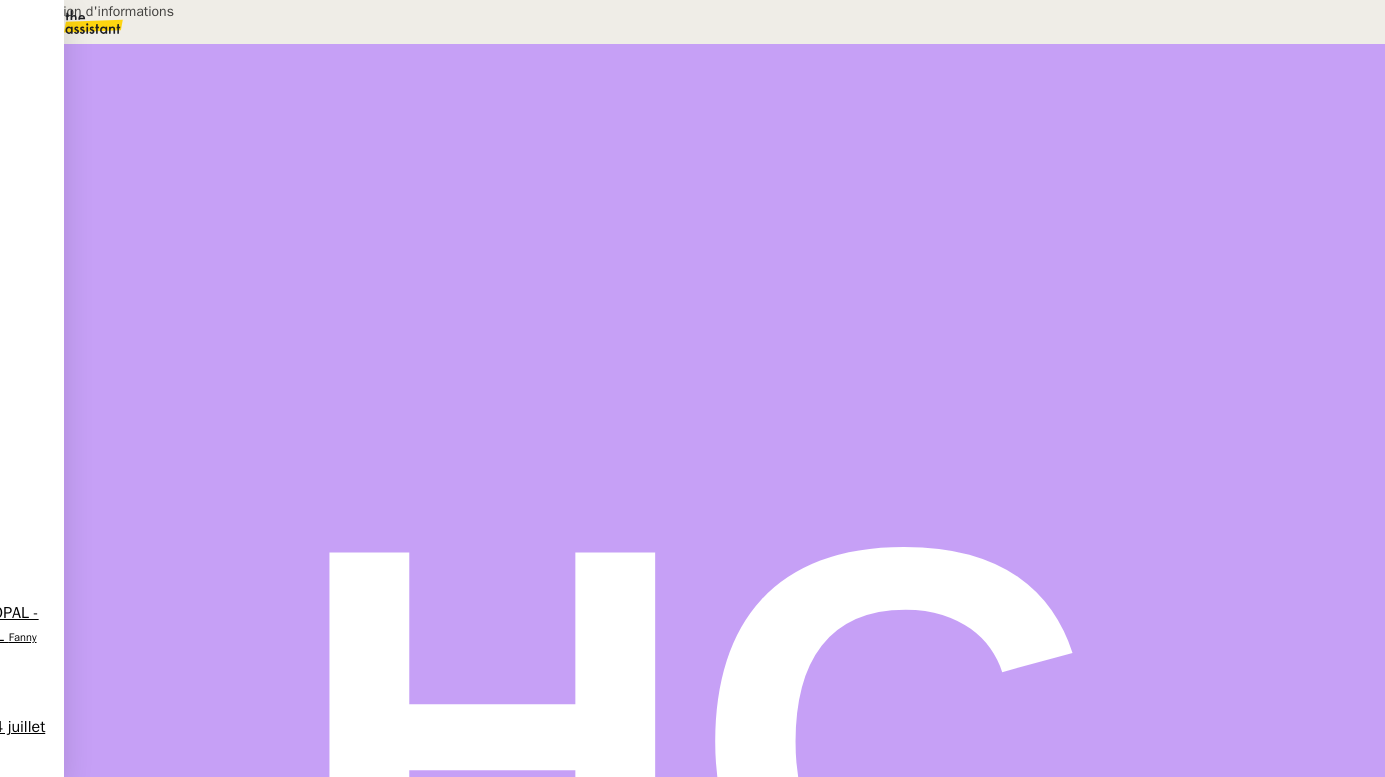 click on "Transmission d'informations" at bounding box center (204, 11) 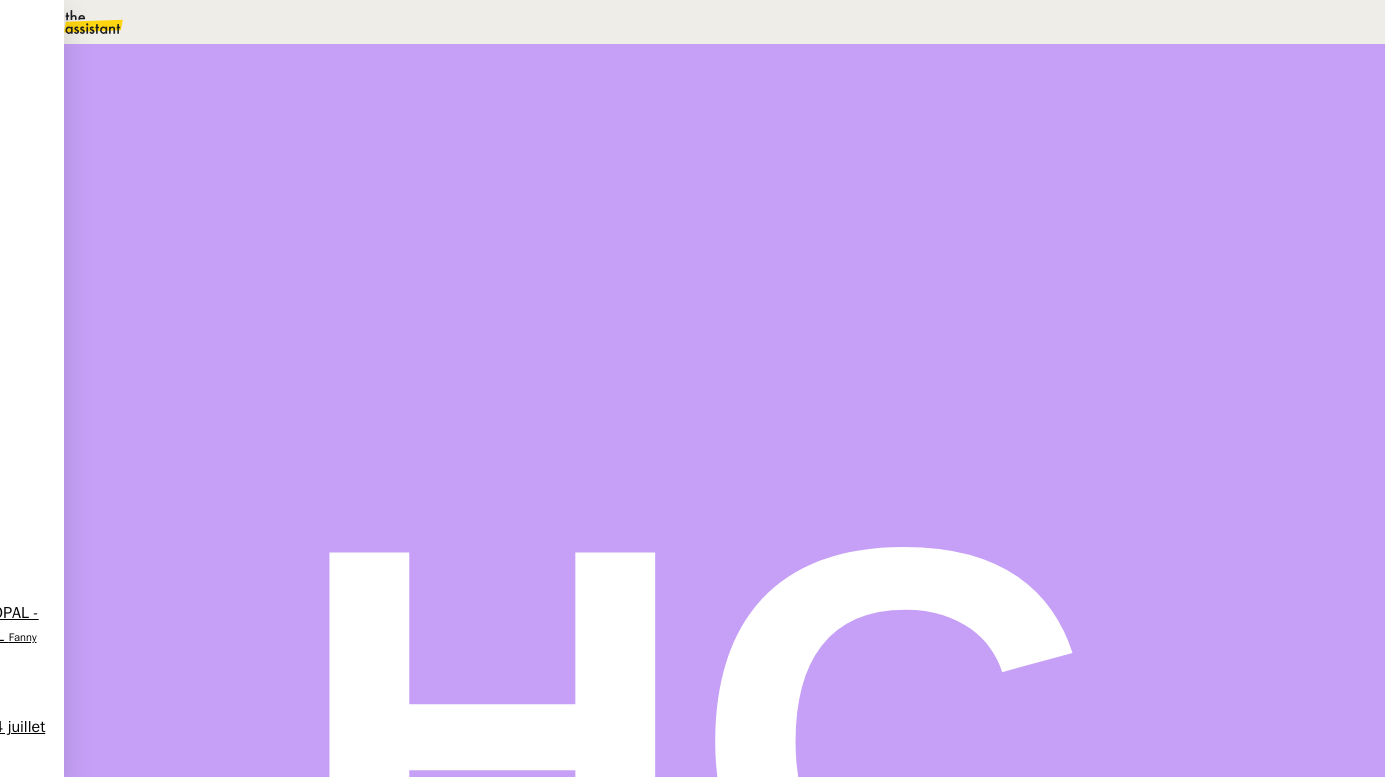 type on "Transmission d'informations" 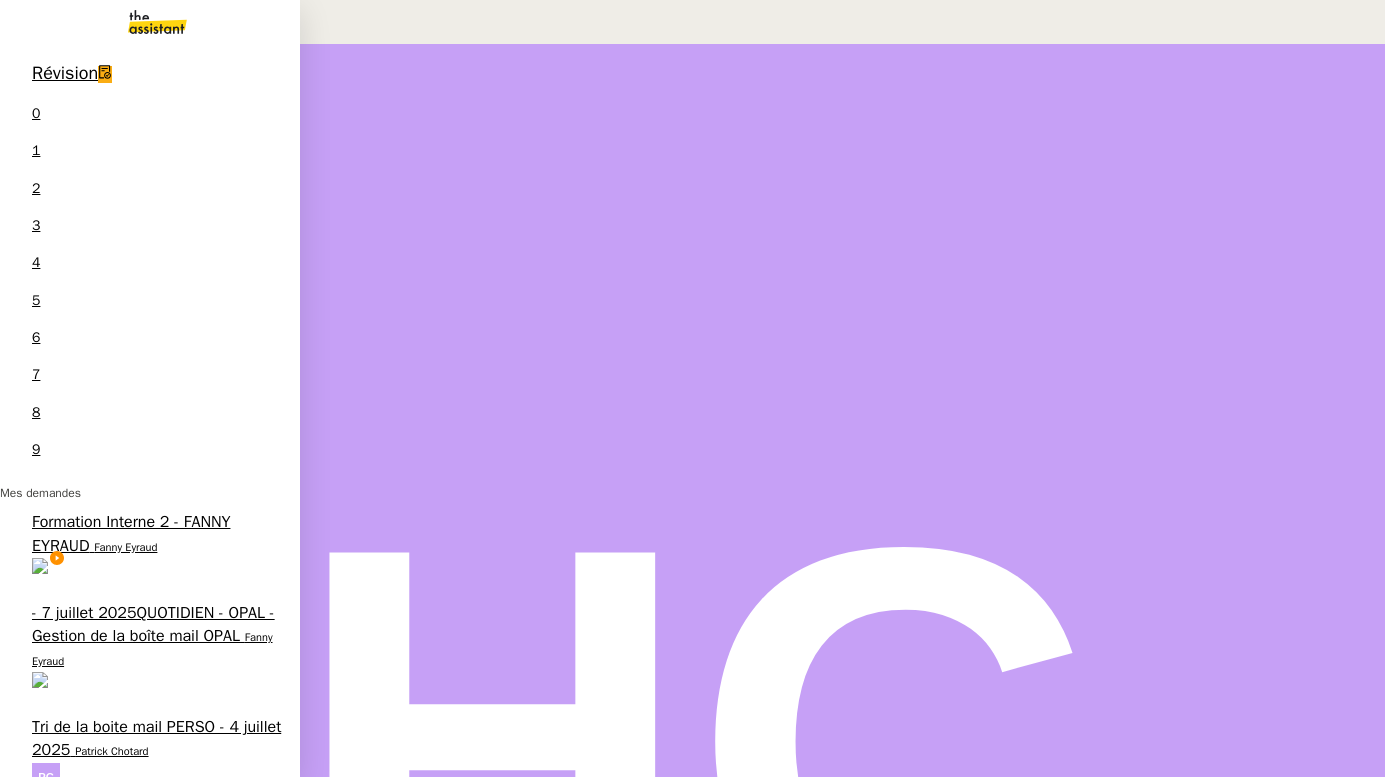 click on "Vérifier les décomptes de commission GC" at bounding box center [121, 919] 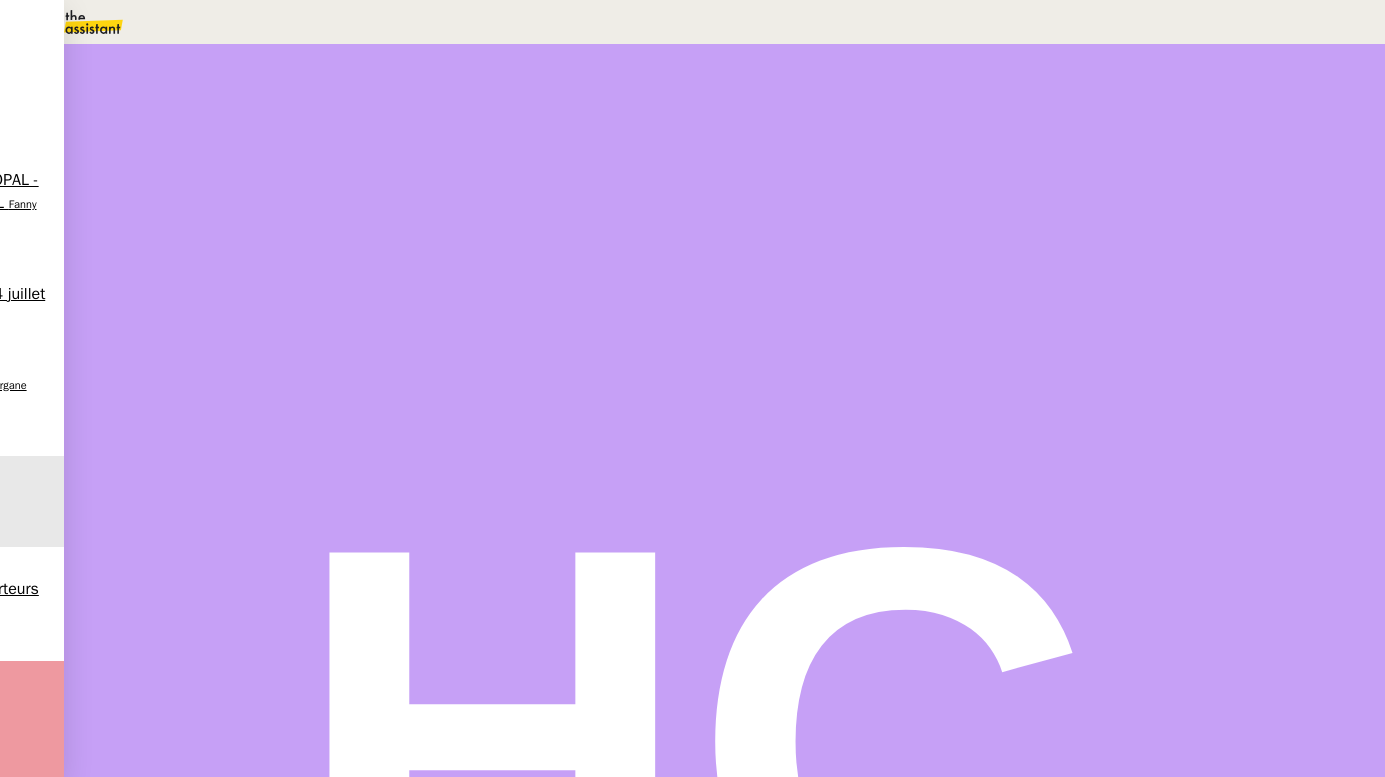 scroll, scrollTop: 1383, scrollLeft: 0, axis: vertical 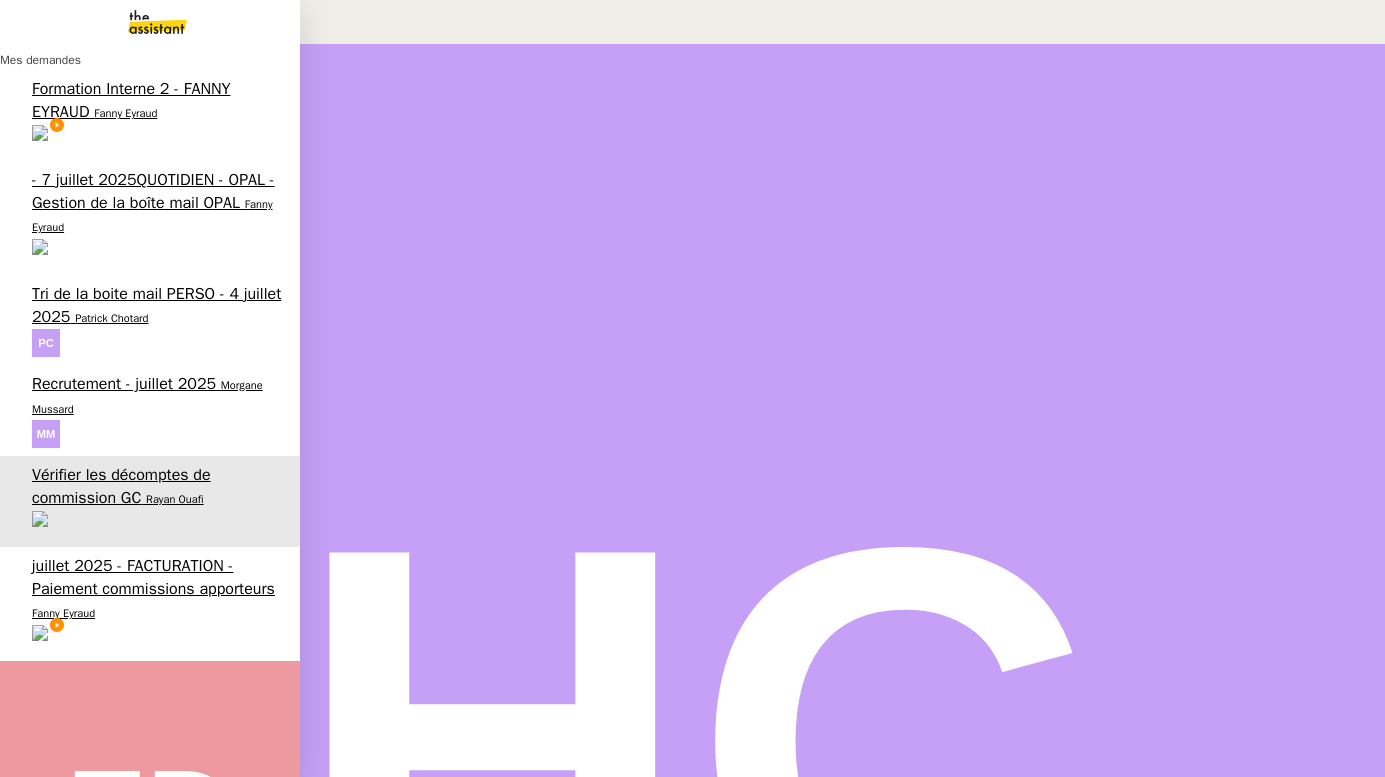 click on "Formation Interne 2 - FANNY EYRAUD" at bounding box center (131, 100) 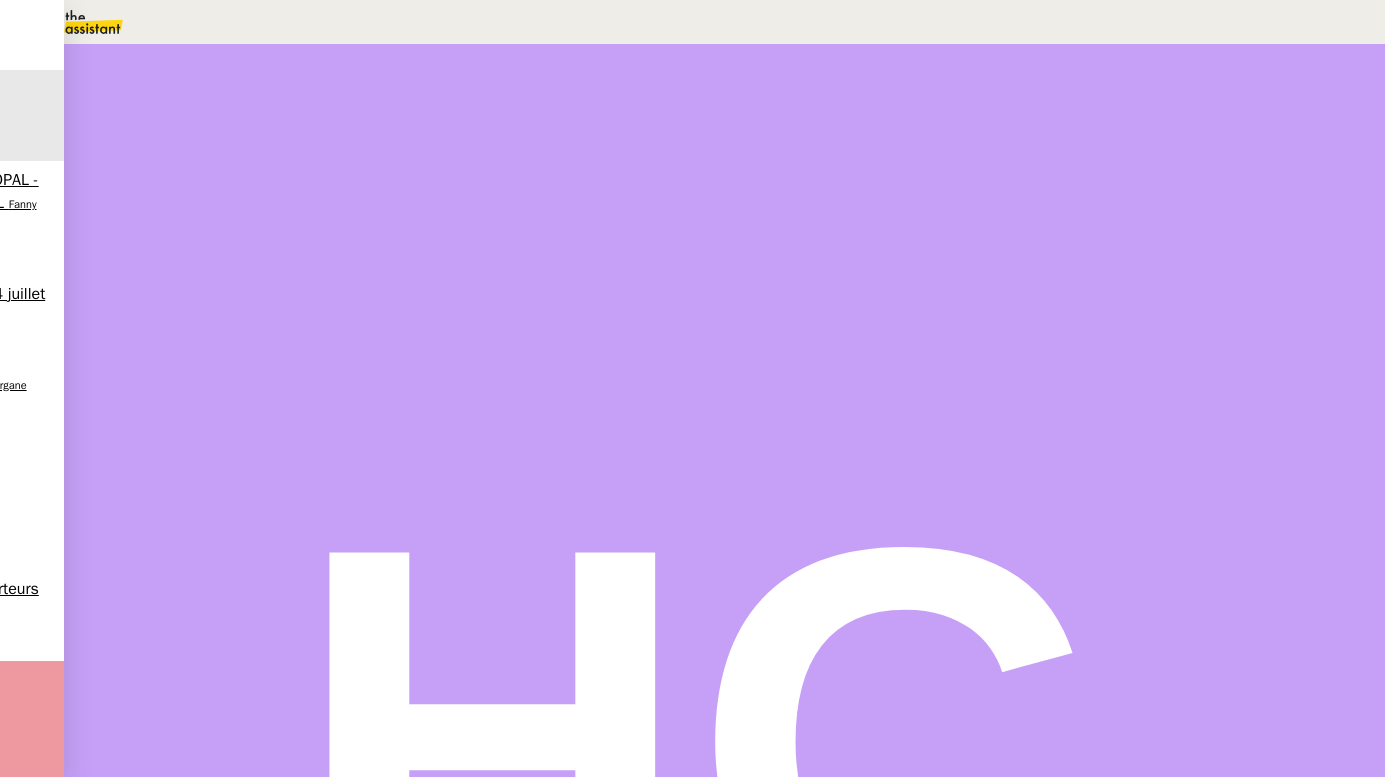scroll, scrollTop: 0, scrollLeft: 0, axis: both 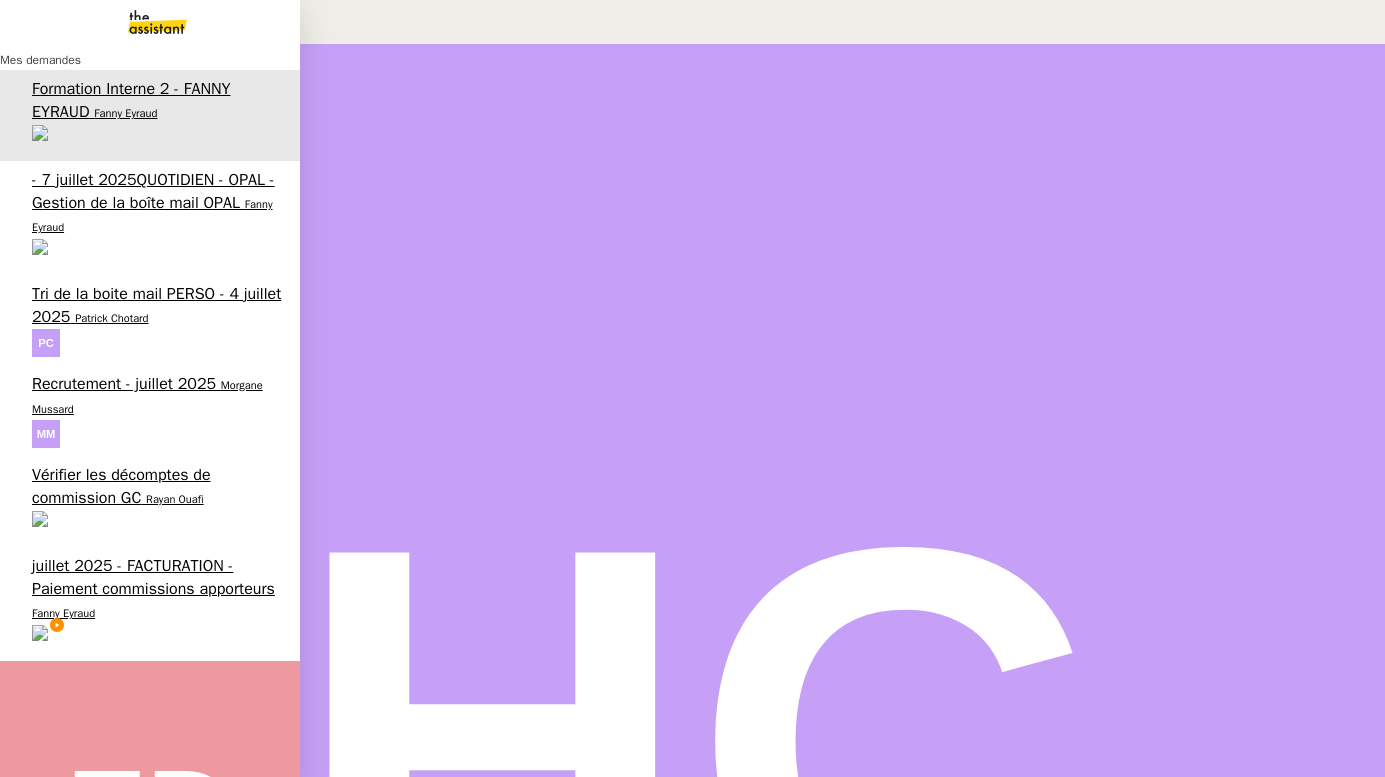 click on "juillet 2025 - FACTURATION - Paiement commissions apporteurs" at bounding box center [153, 577] 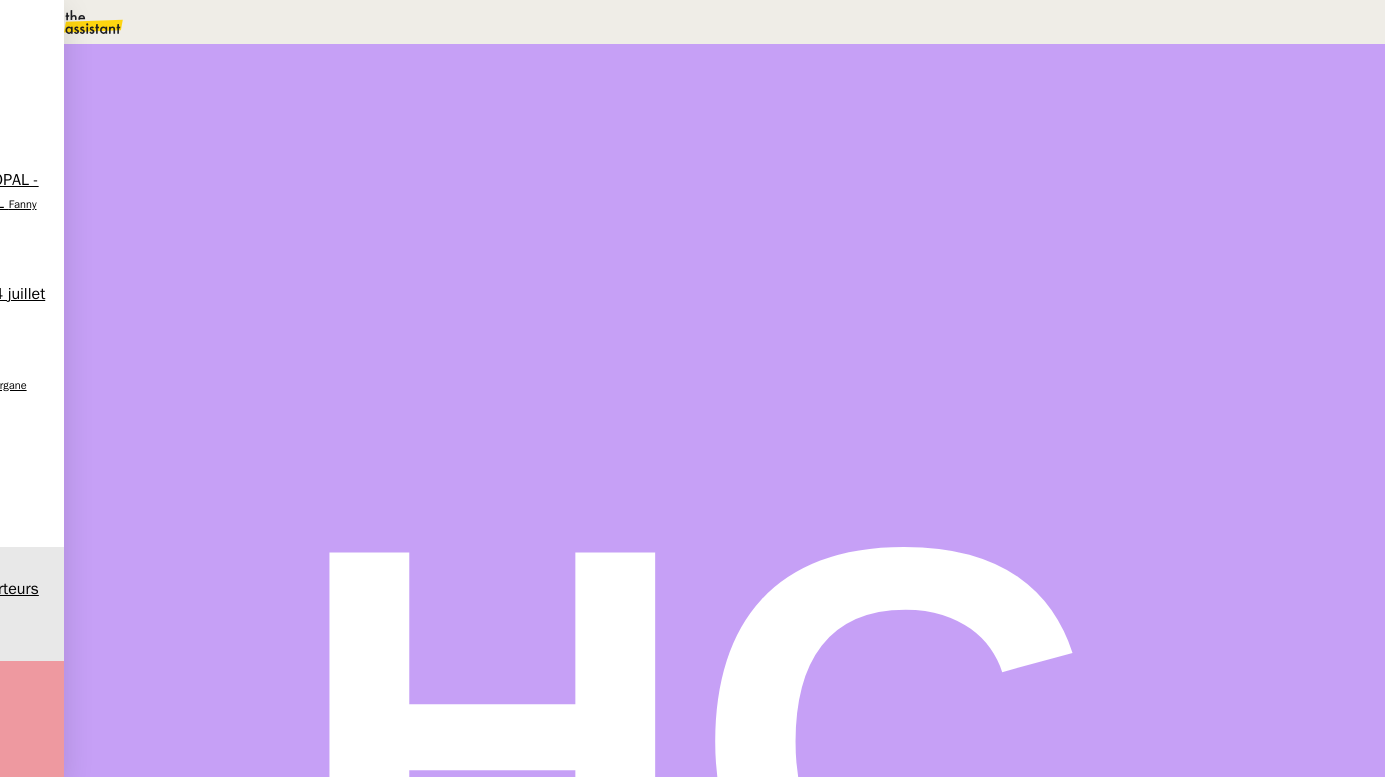 click at bounding box center (212, 340) 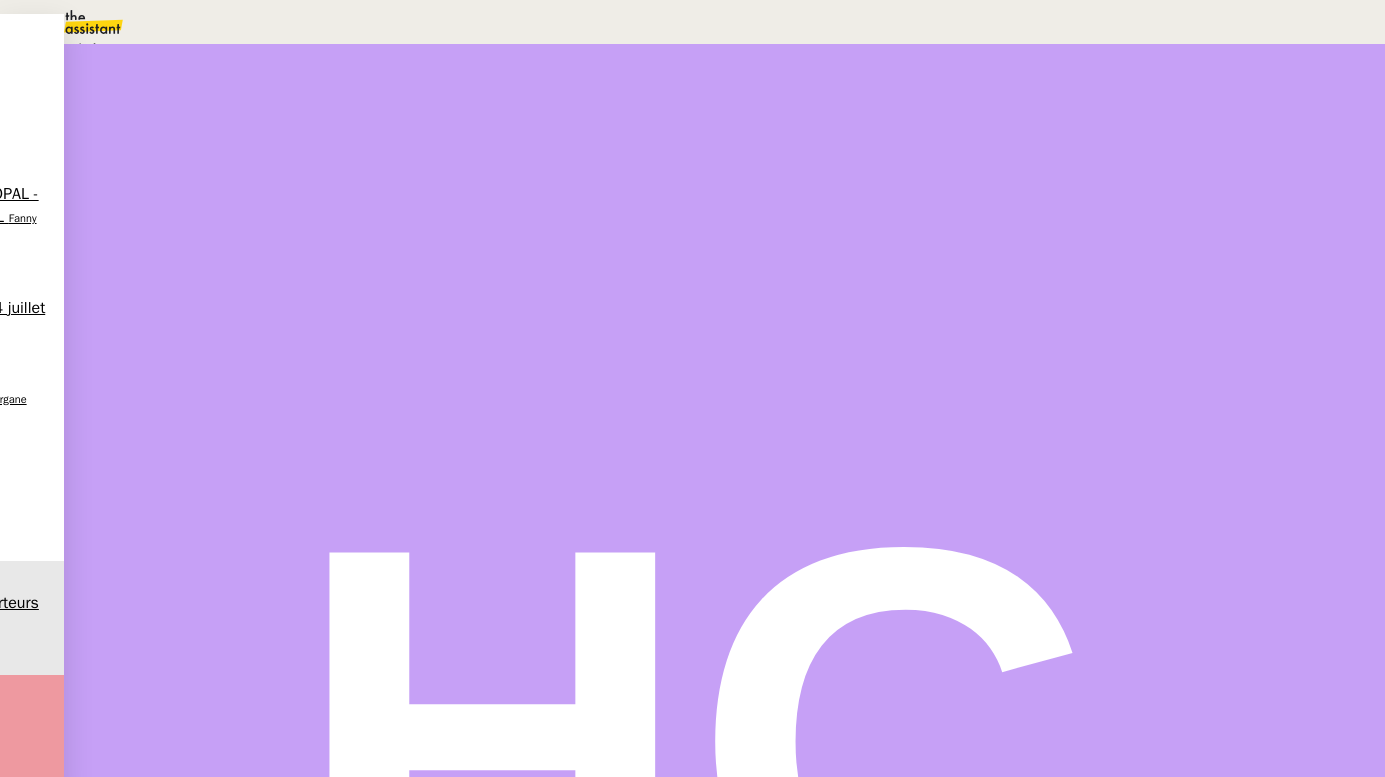 click on "Statut" at bounding box center (725, 129) 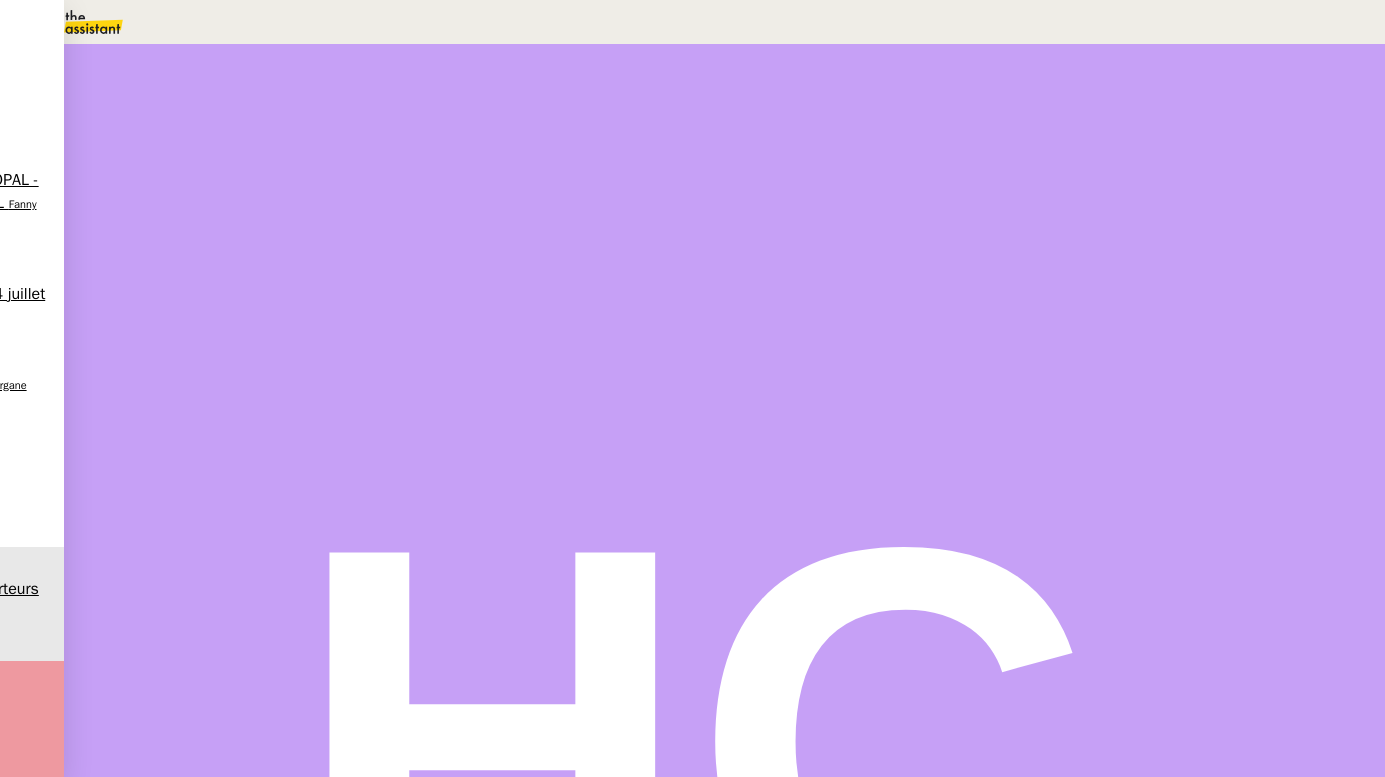 click on "14" at bounding box center (990, 273) 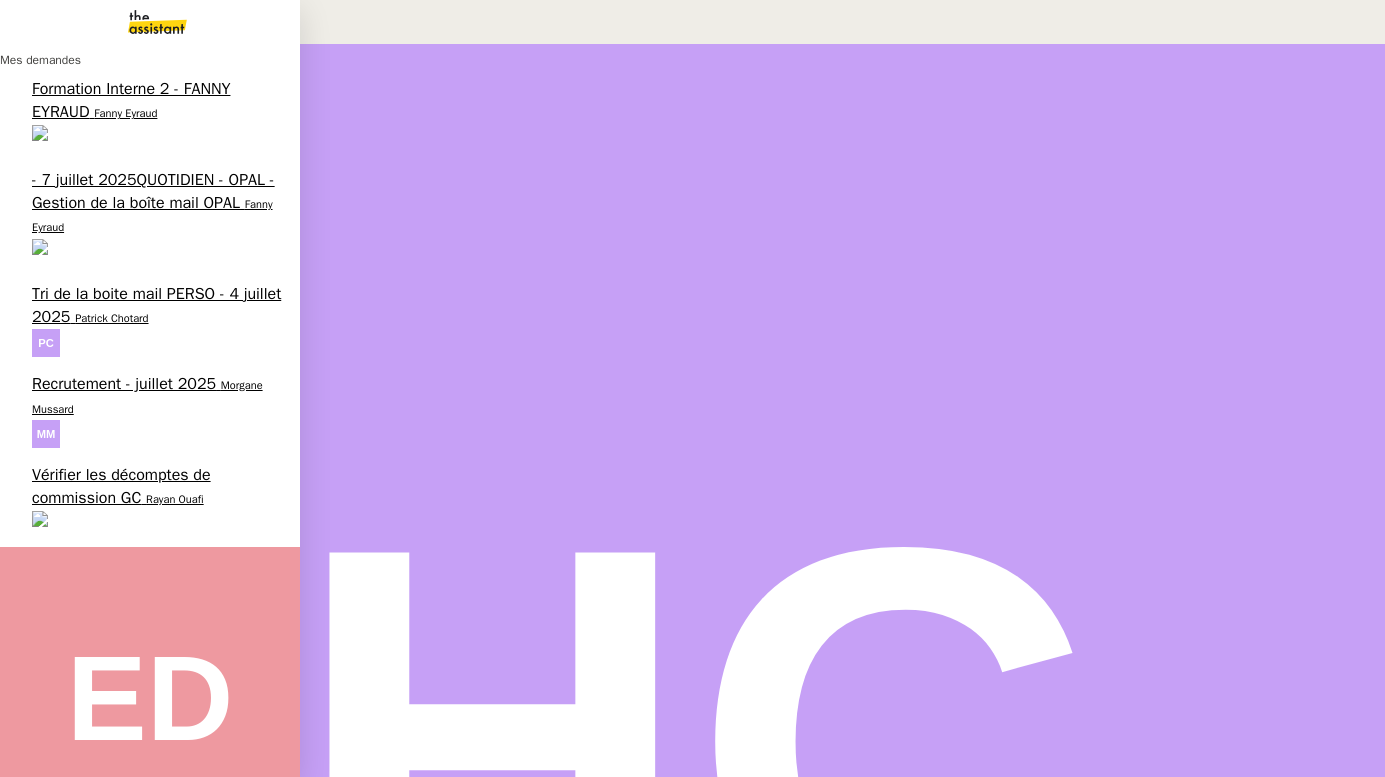 click on "Vérifier les décomptes de commission GC" at bounding box center (121, 486) 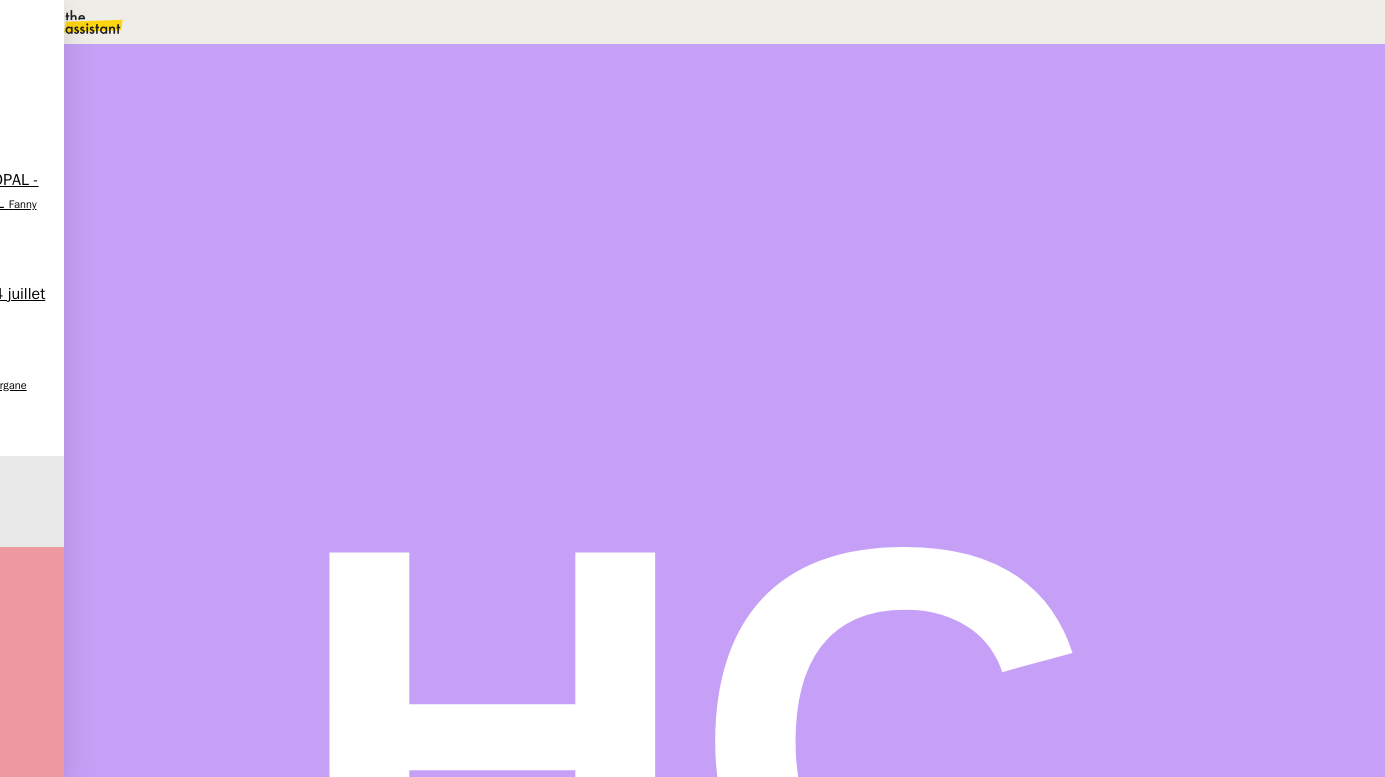 scroll, scrollTop: 2398, scrollLeft: 0, axis: vertical 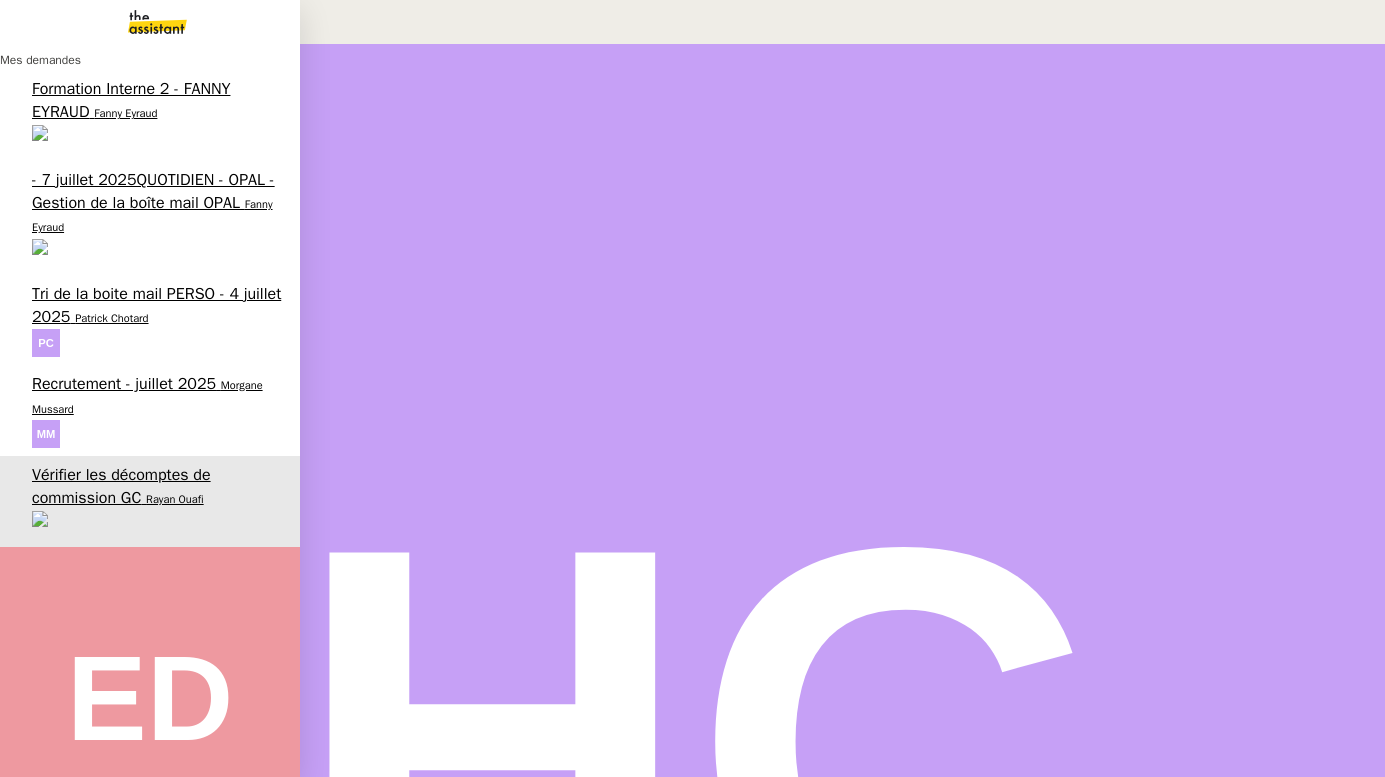 click on "Recrutement - juillet 2025" at bounding box center (124, 384) 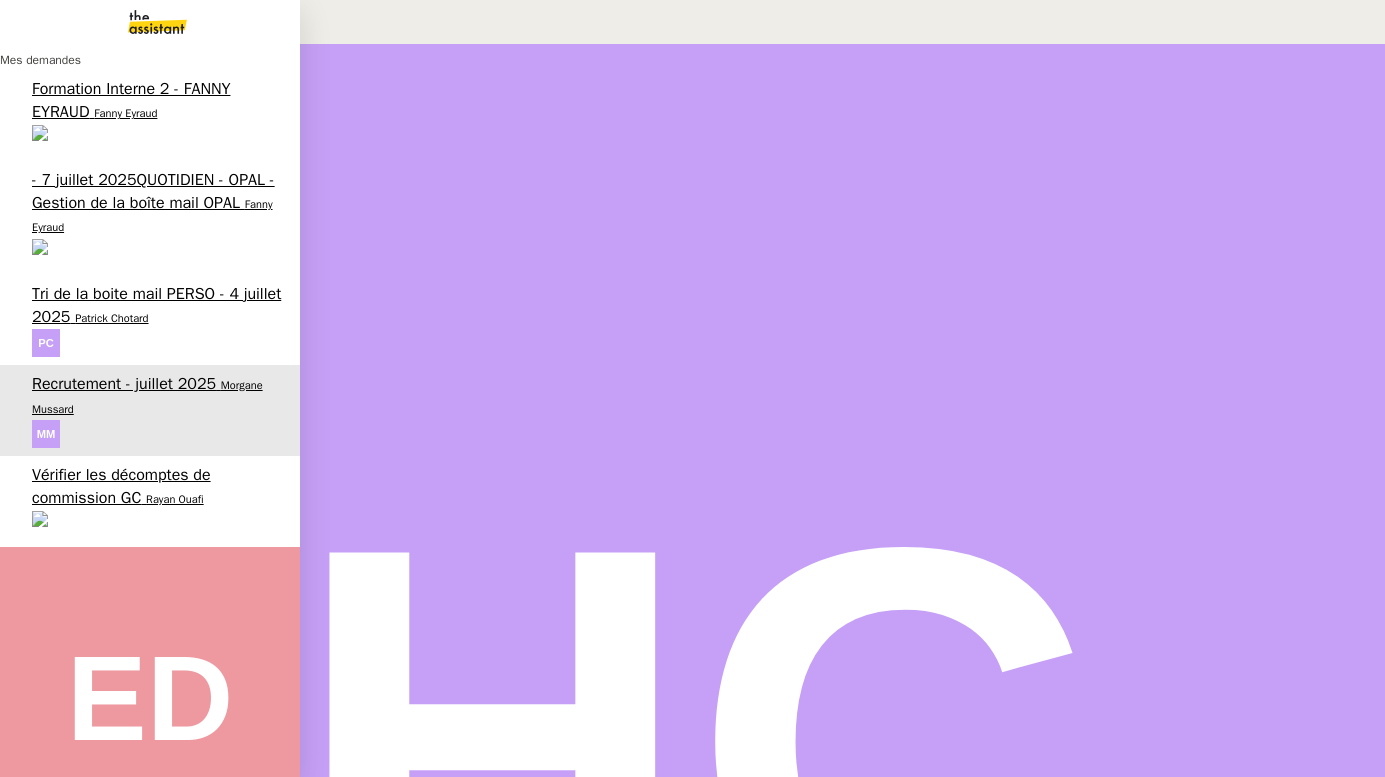 click on "Vérifier les décomptes de commission GC" at bounding box center [121, 486] 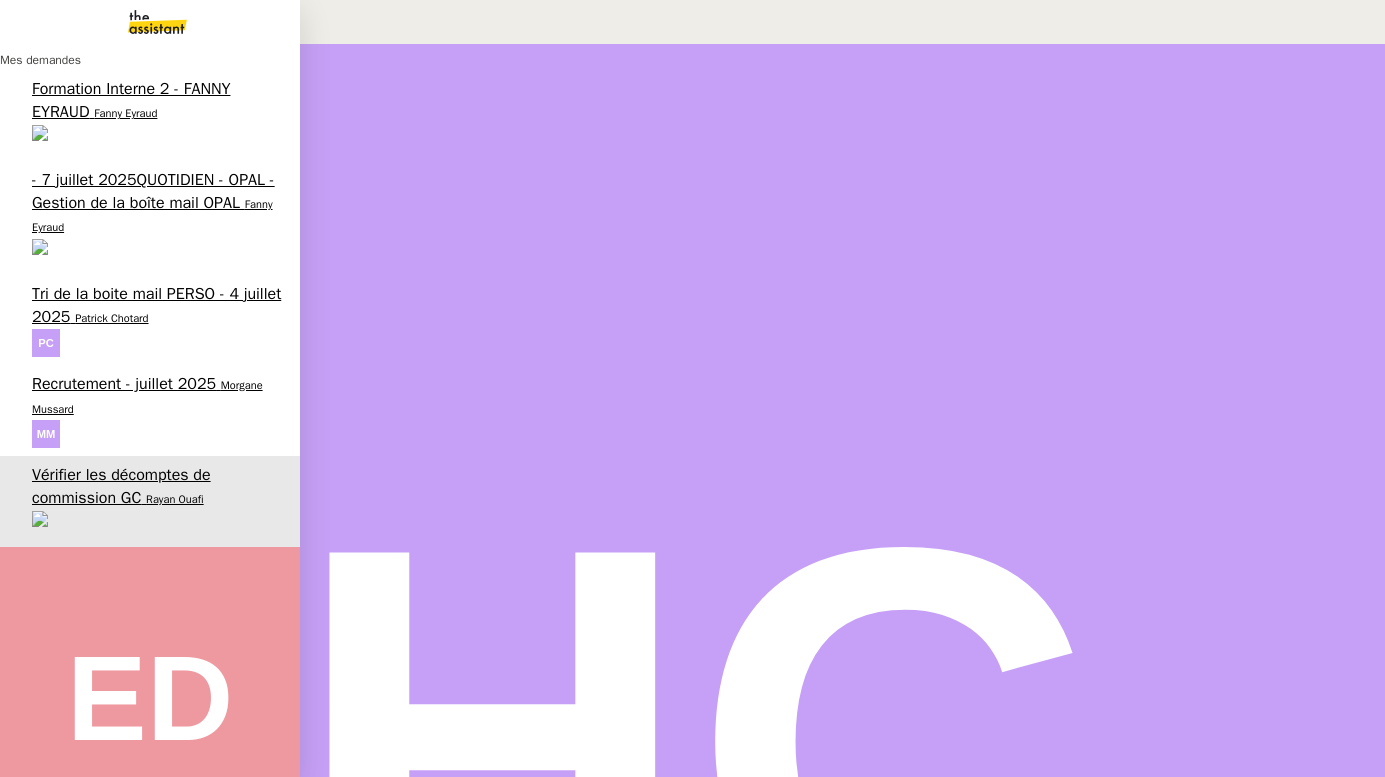click on "Patrick Chotard" at bounding box center (111, 318) 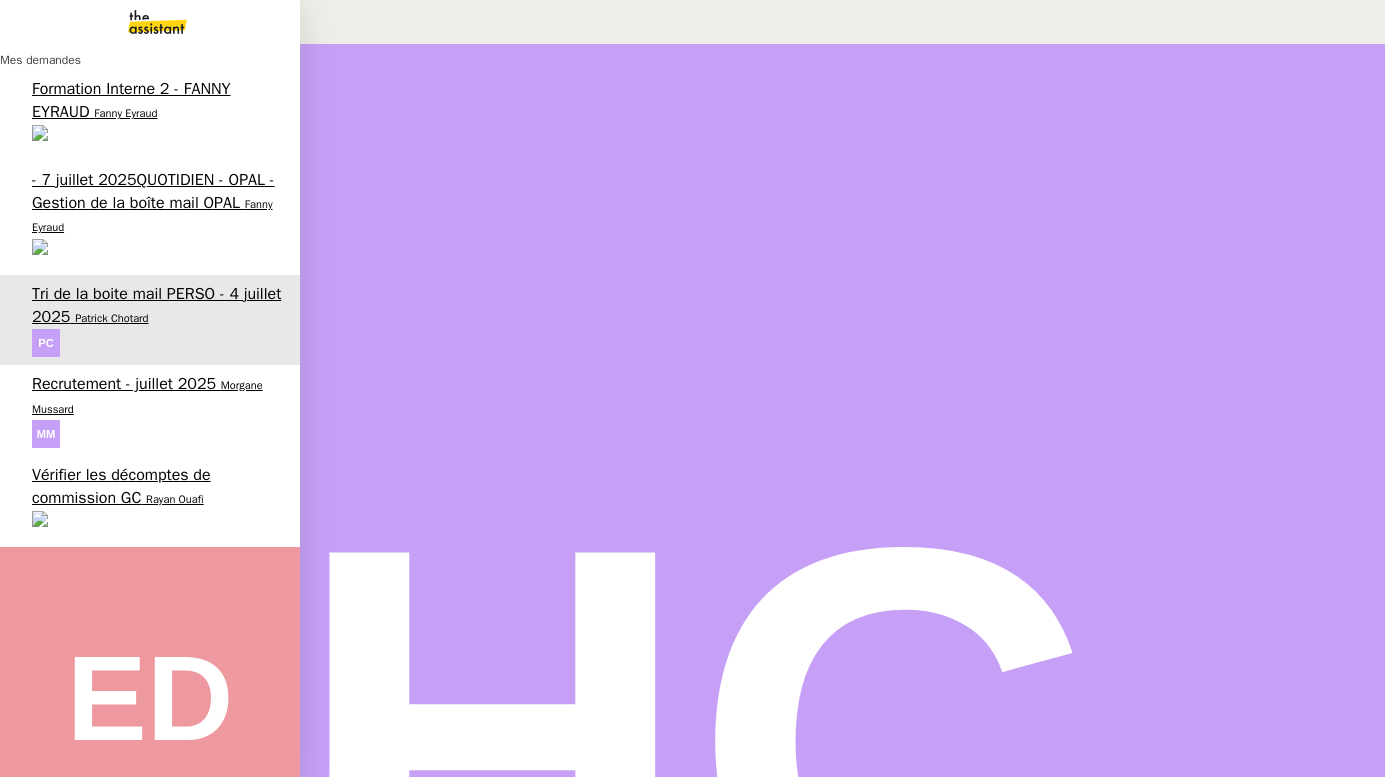 click on "Vérifier les décomptes de commission GC" at bounding box center (121, 486) 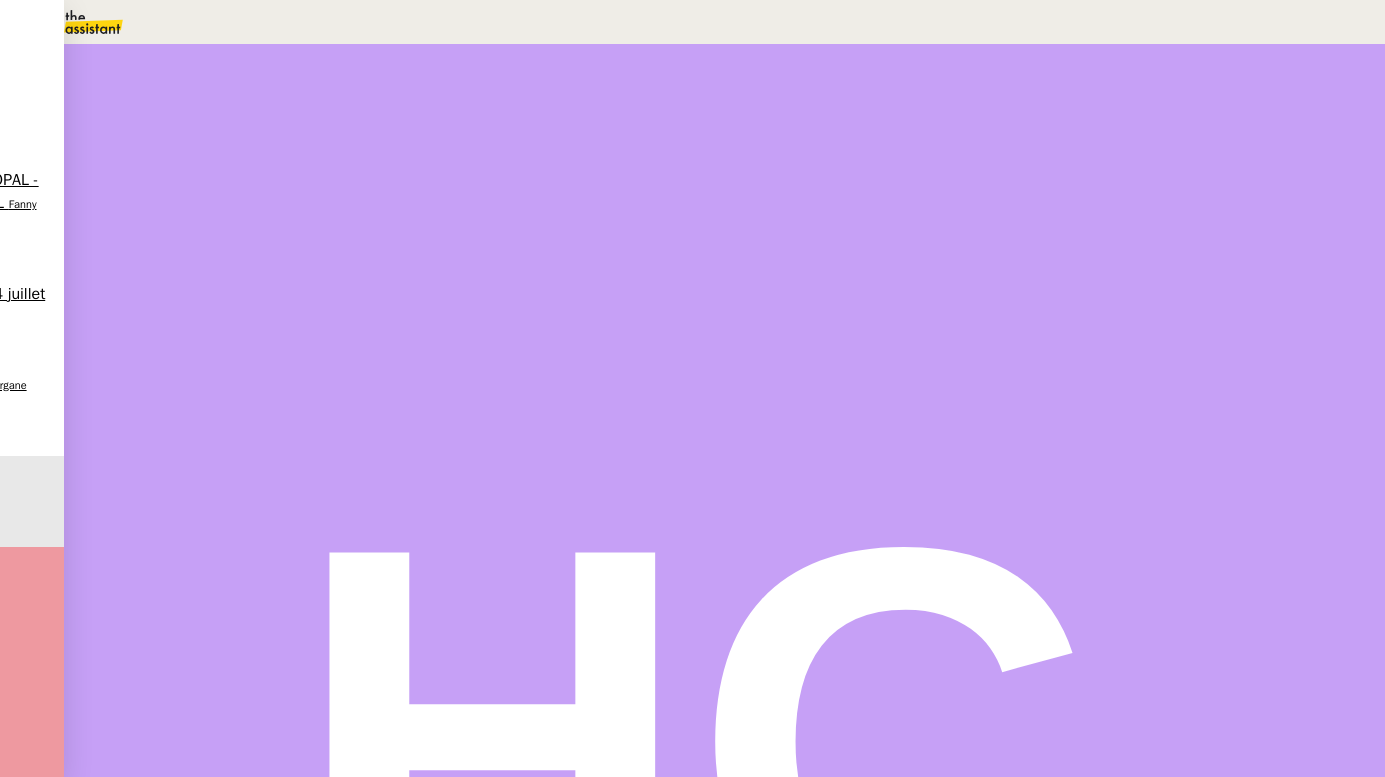 scroll, scrollTop: 632, scrollLeft: 0, axis: vertical 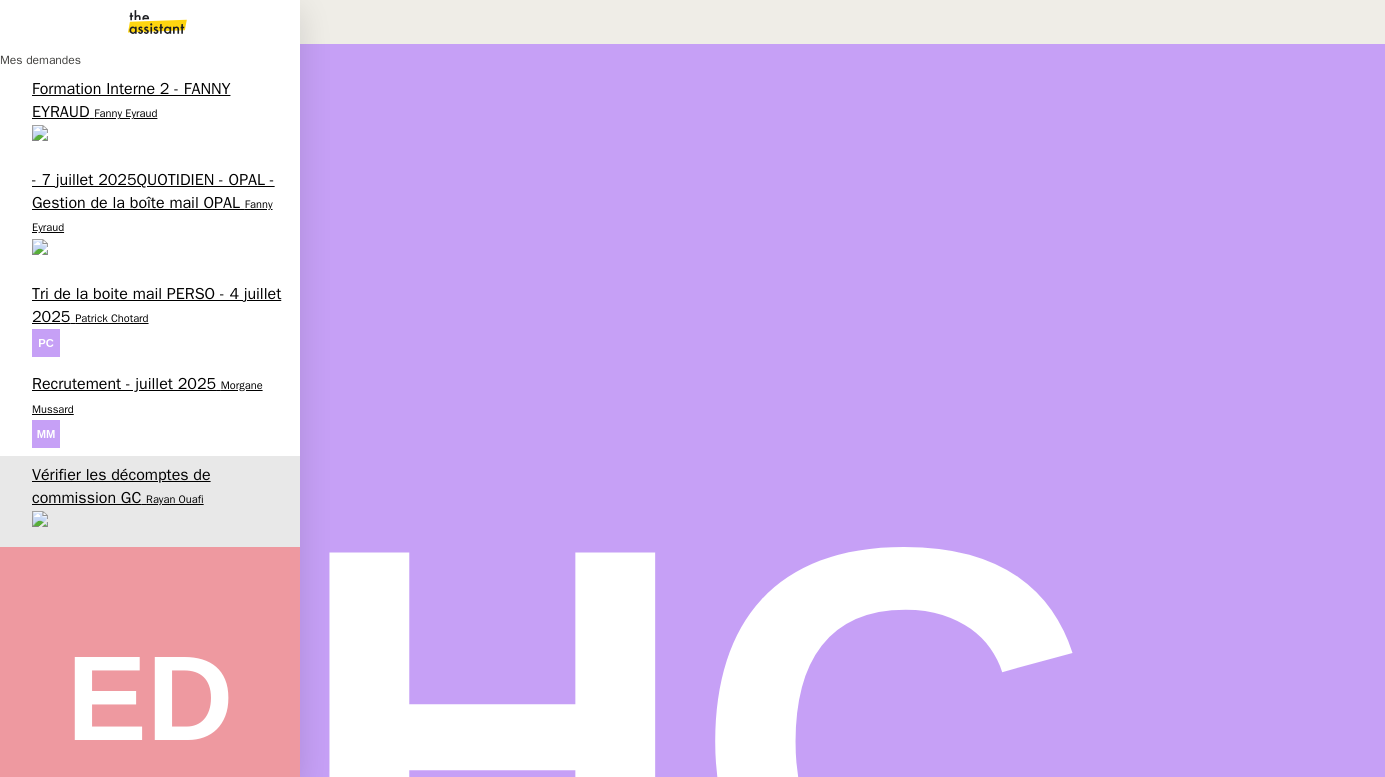 click on "Tri de la boite mail PERSO - 4 juillet 2025" at bounding box center (156, 305) 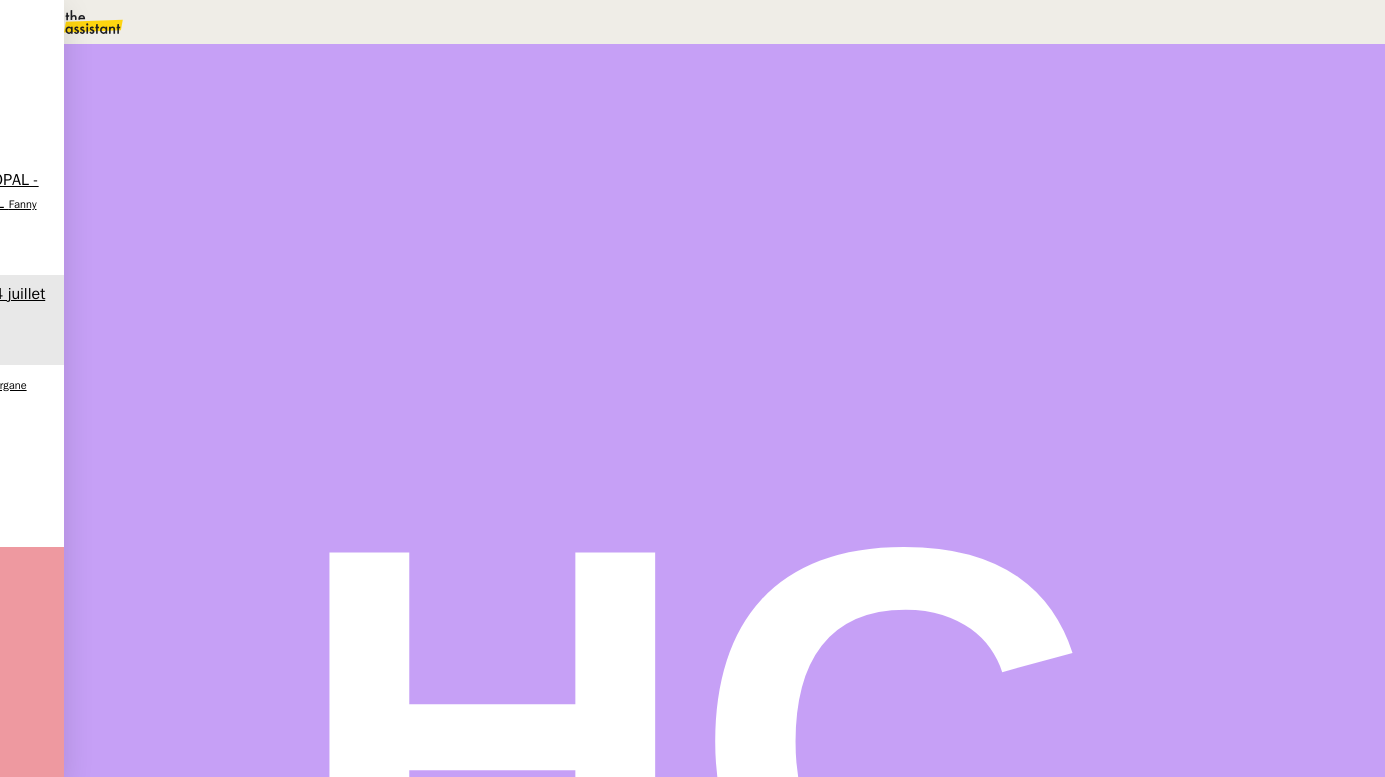 scroll, scrollTop: 0, scrollLeft: 0, axis: both 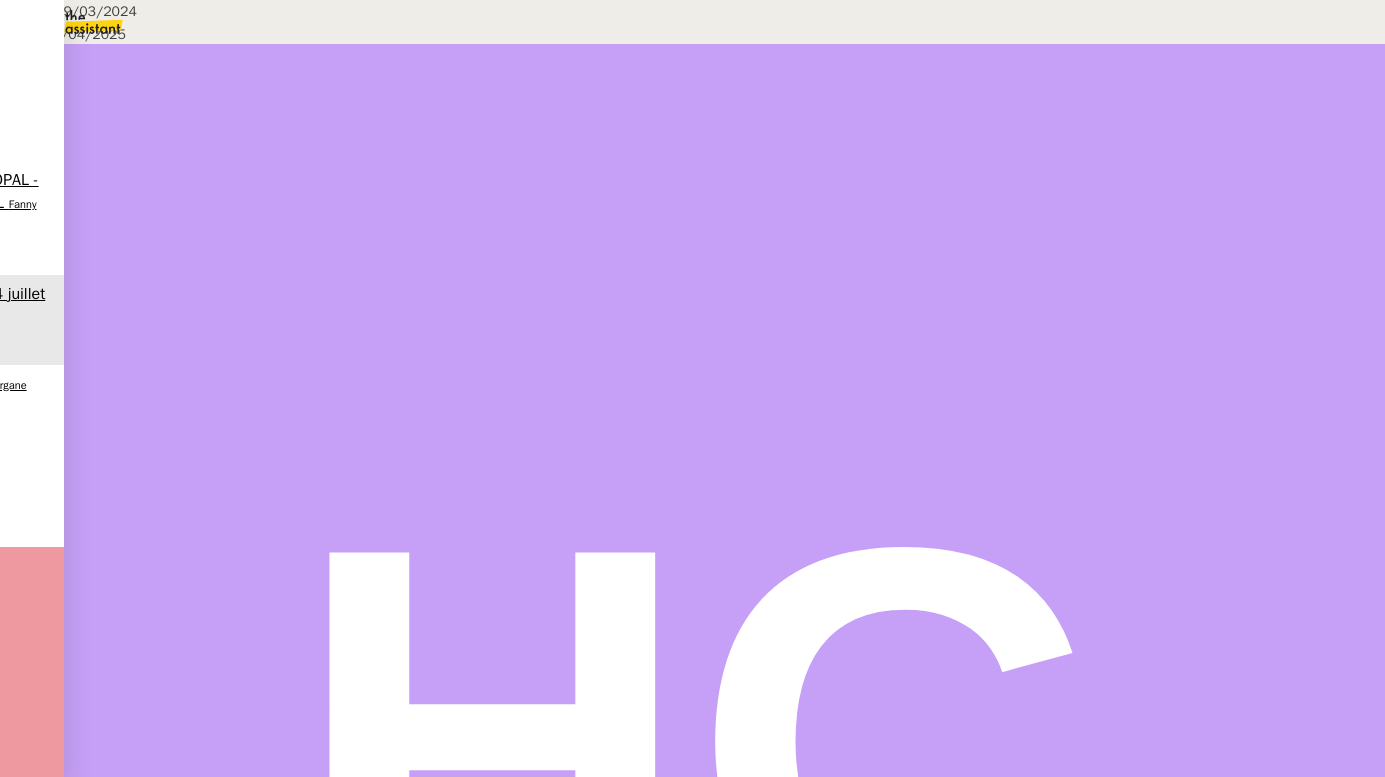 click on "Créée le [DATE] MAJ le [DATE] Contexte   : [FIRST] souhaite que l'on trie sa boite mail personnelle chaque semaine et que l'on mette en avant les actions qu'il doit réaliser (appelés CTA). Déclenchement  : Chaque vendredi PROCEDURE A) TRI DES MAILS On trie uniquement les mails non classés  (donc dans la  boîte de réception  de base, qu'ils soient lus ou non lus). On les ouvre tous. Si un mail nécessite de  réaliser une action  (répondre, récupérer un document, confirmer un rendez-vous, etc… que [FIRST] soit en copie ou en destinataire direct)  alors on le laisse dans la boîte de réception initiale en  non-lu , et on indique l’intitulé du mail et l’action à réaliser dans les  CTA  du jour  (voir le C) pour le format). Si un mail ne nécessite  pas d'actions   (news, informations générales, etc...) , on les  classe  dans les dossiers correspondants  (voir le D) pour le classement) . Si un mail est un  spam  ( , on se  désabonne  et on le  supprime ." at bounding box center (692, 907) 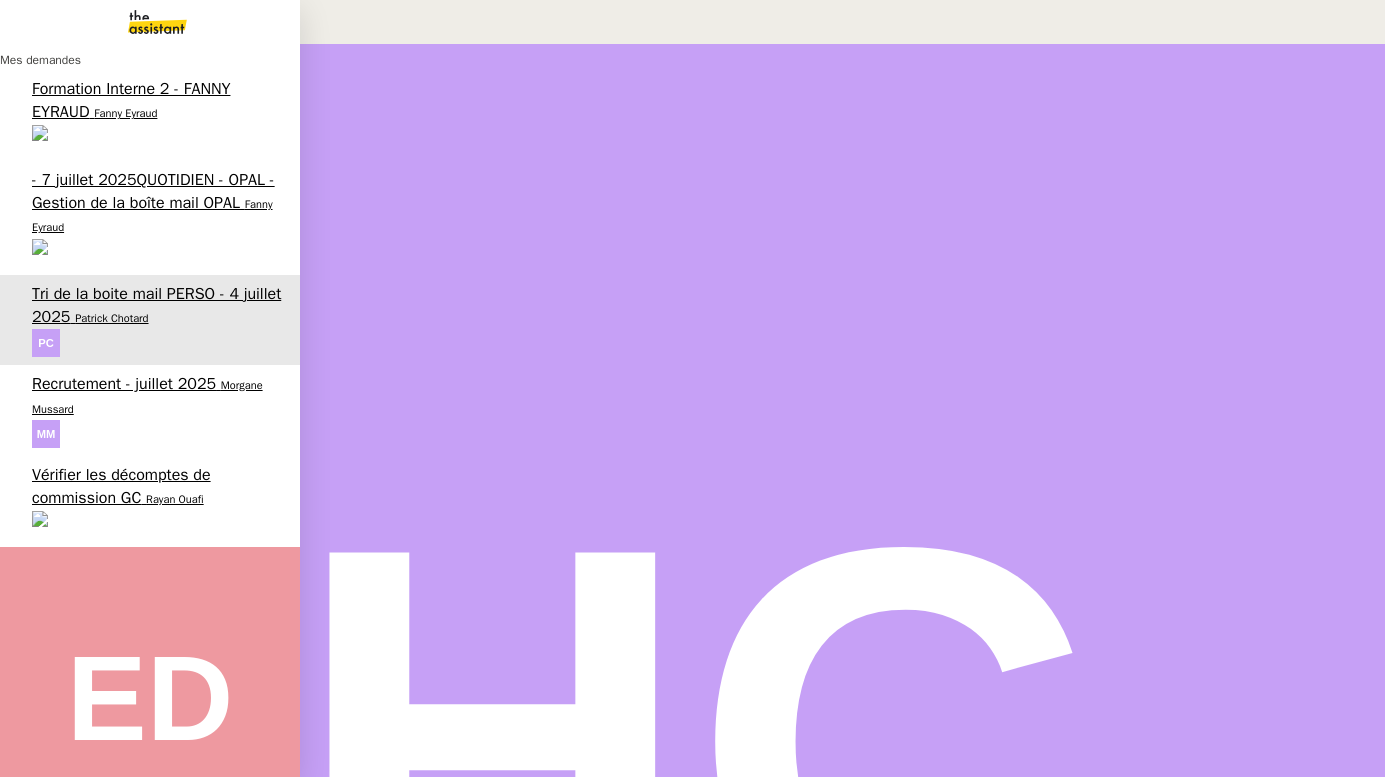 click on "- 7 juillet 2025QUOTIDIEN - OPAL - Gestion de la boîte mail OPAL" at bounding box center (153, 191) 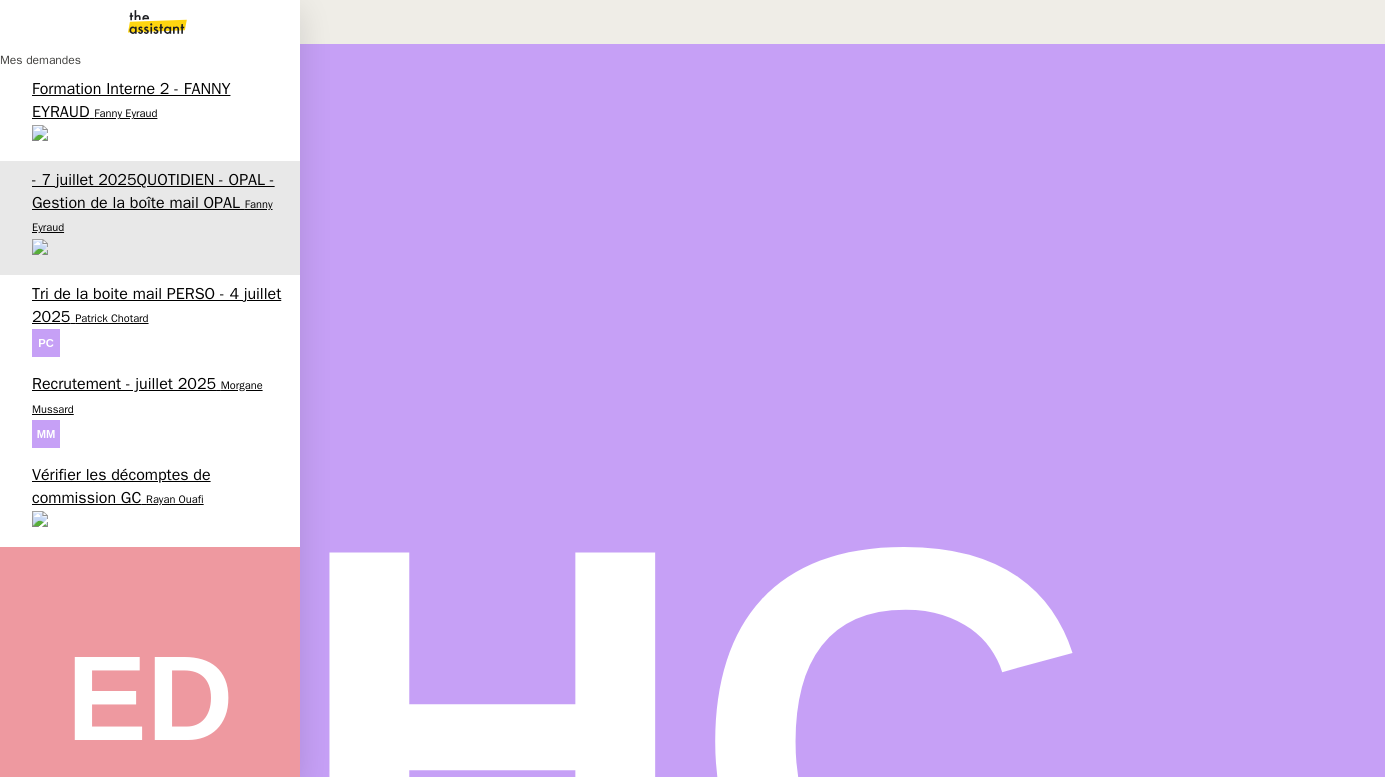 click on "Formation Interne 2 - FANNY EYRAUD" at bounding box center (131, 100) 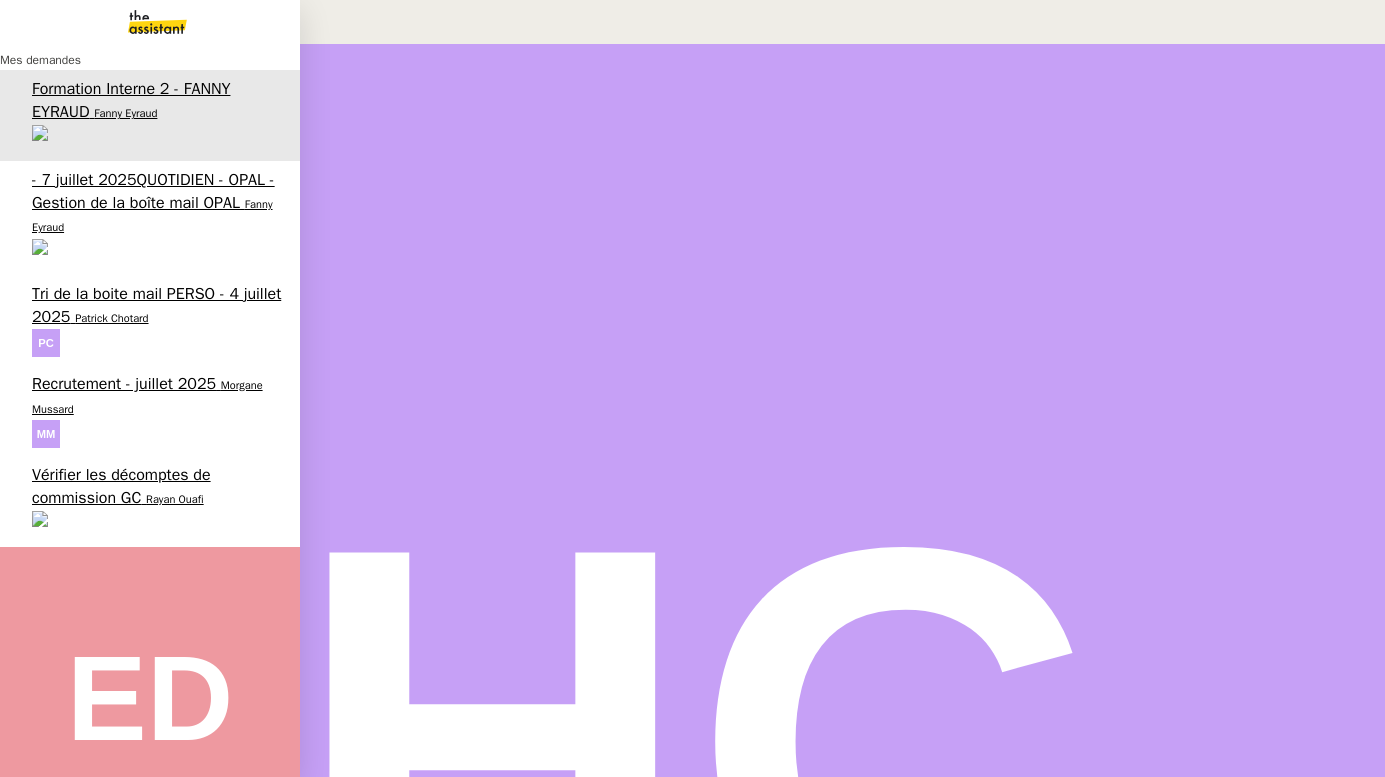 click on "Eva Dubois" at bounding box center [31, 856] 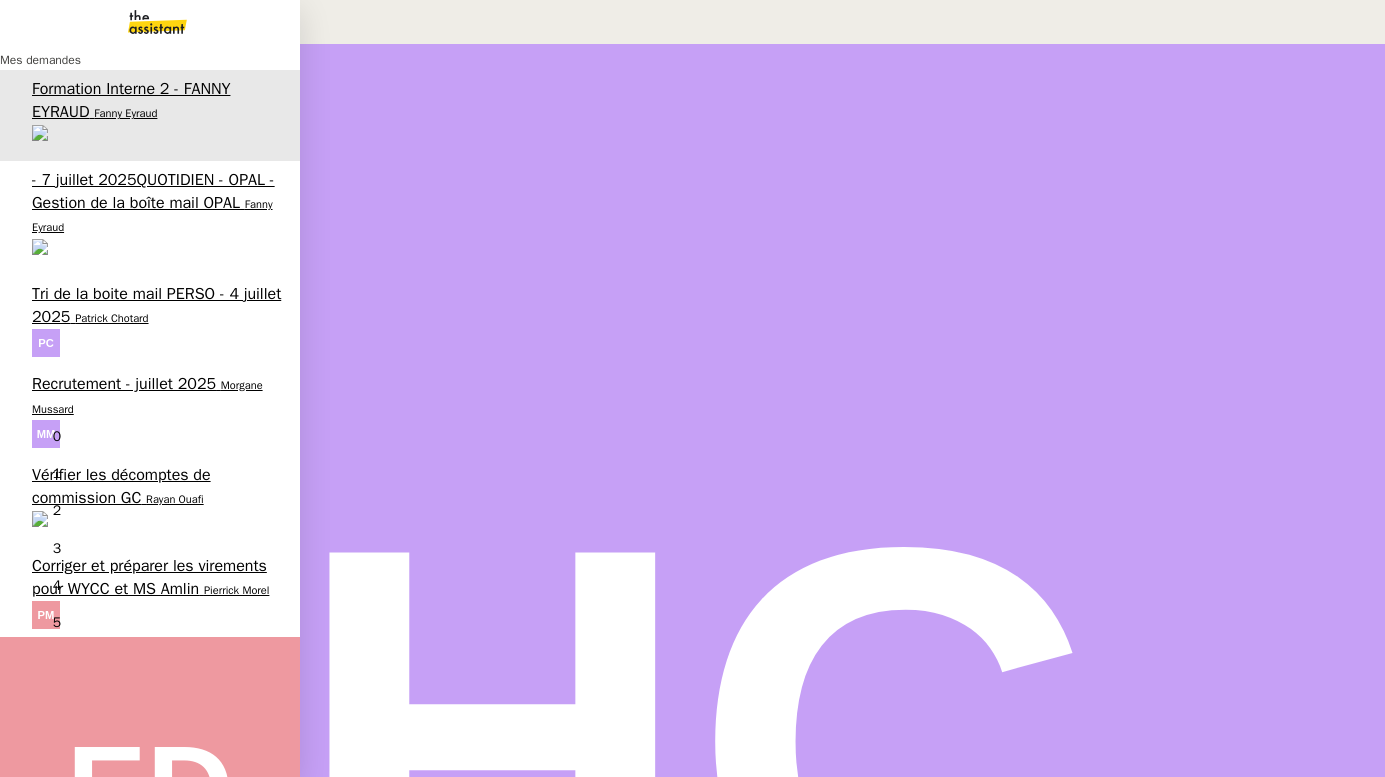 click on "Corriger et préparer les virements pour WYCC et MS Amlin" at bounding box center [149, 577] 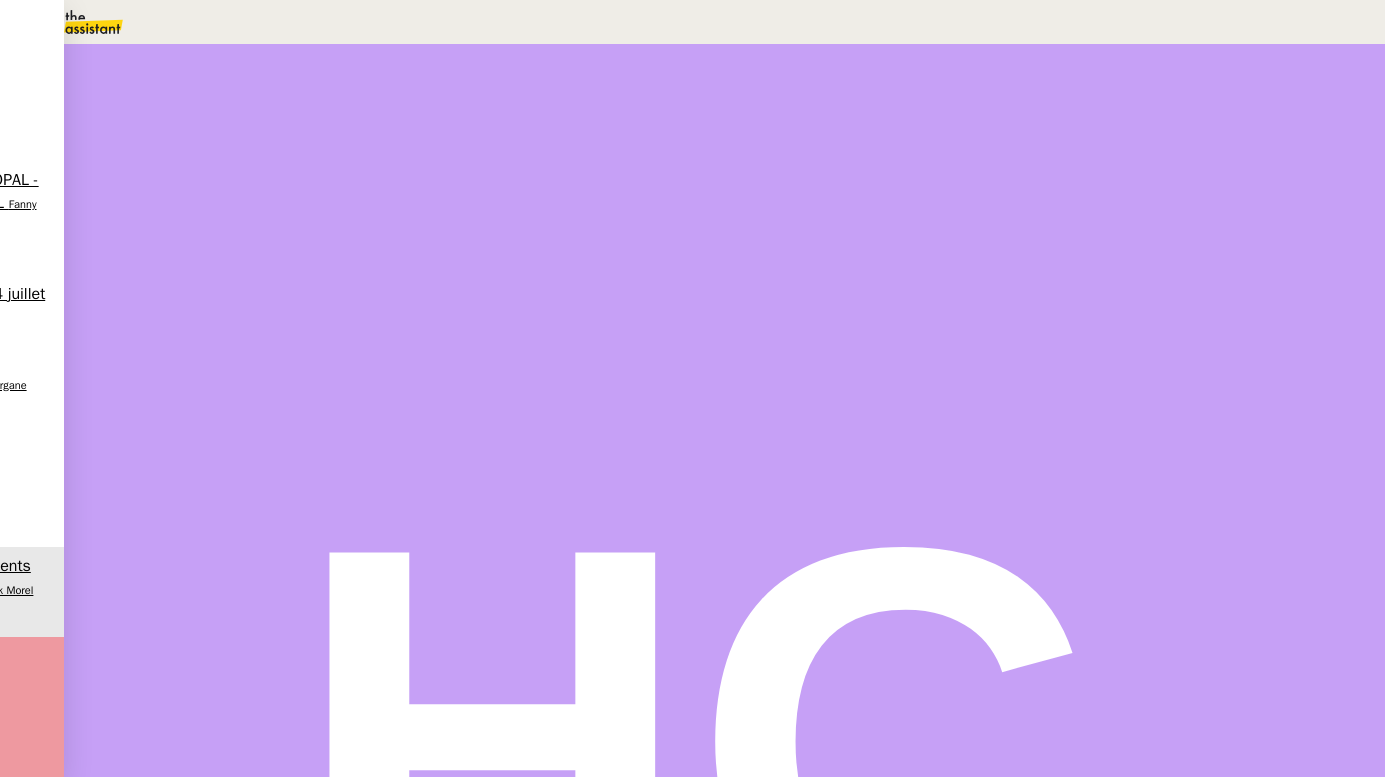 scroll, scrollTop: 533, scrollLeft: 0, axis: vertical 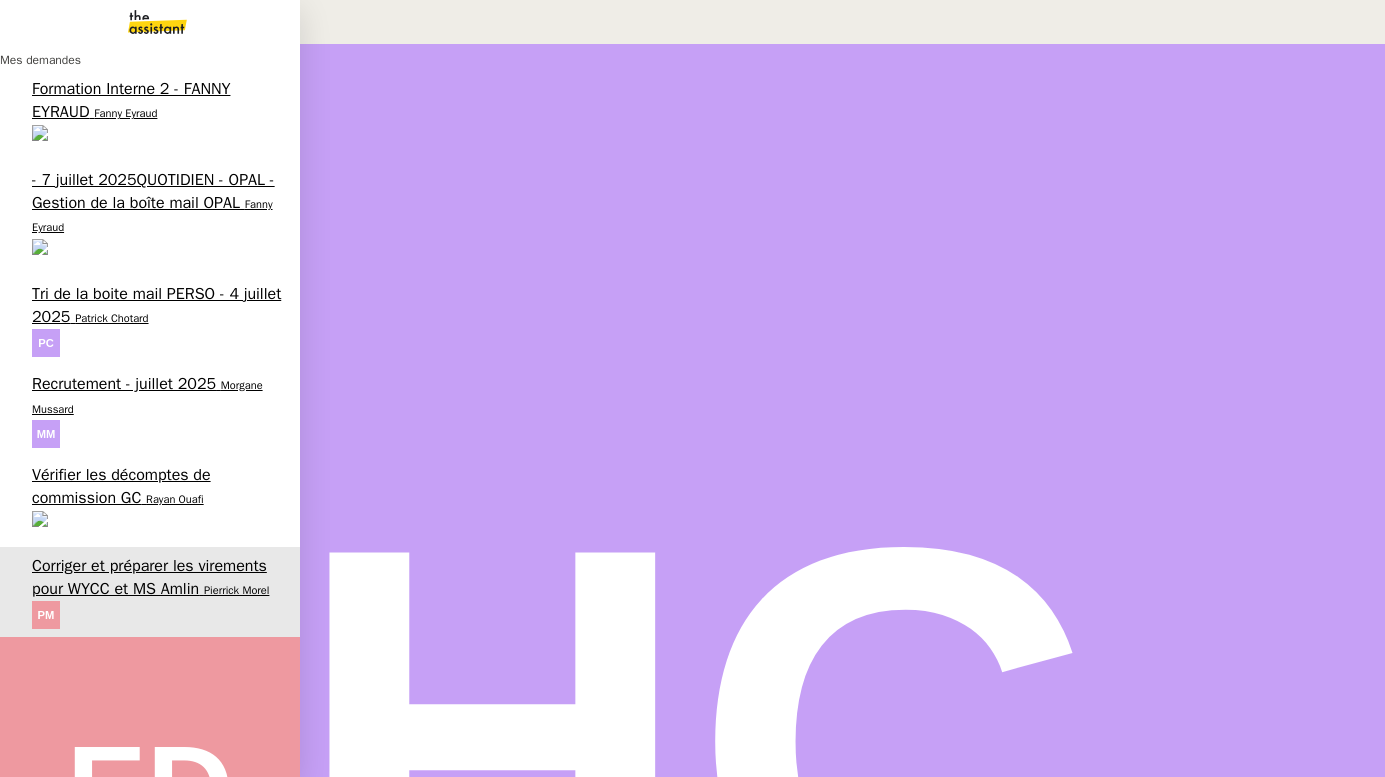 click on "Corriger et préparer les virements pour WYCC et MS Amlin" at bounding box center [149, 577] 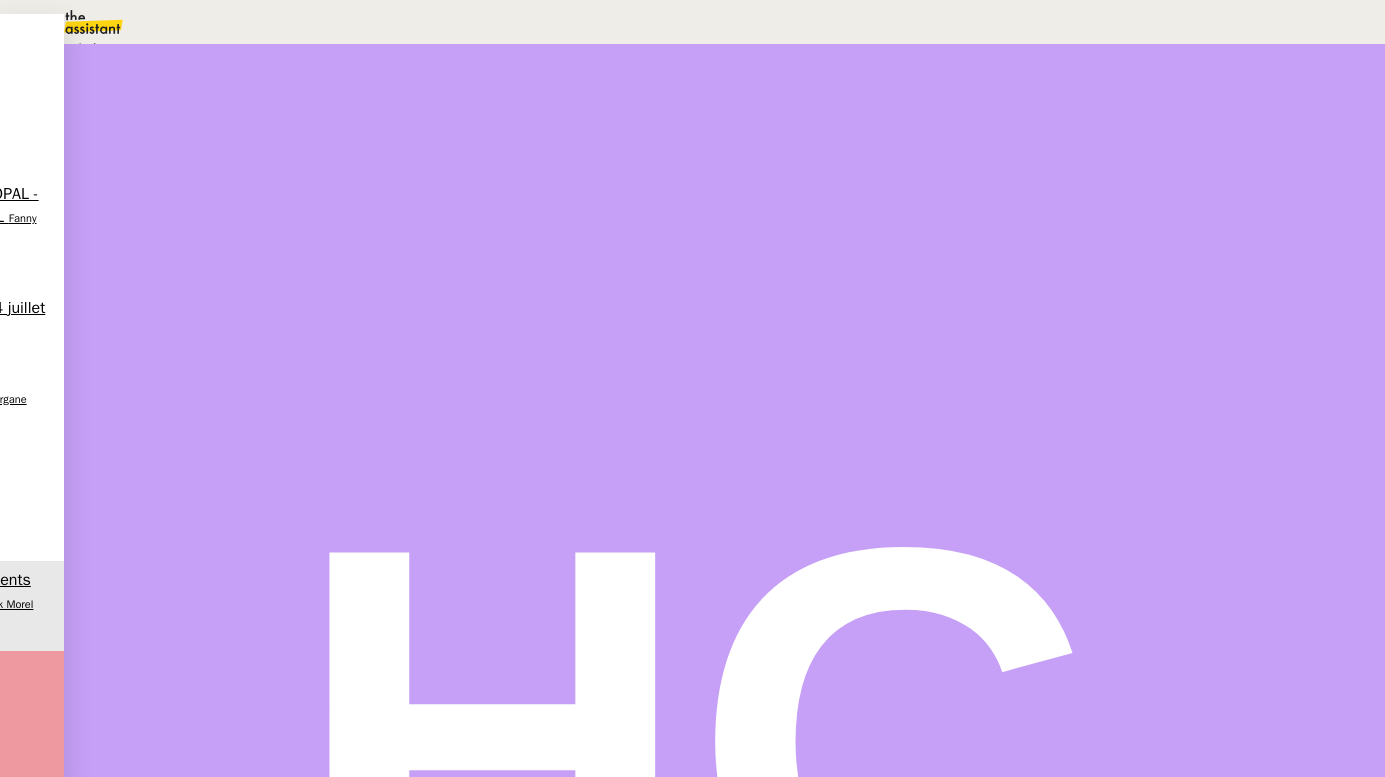 click on "Statut" at bounding box center [215, 130] 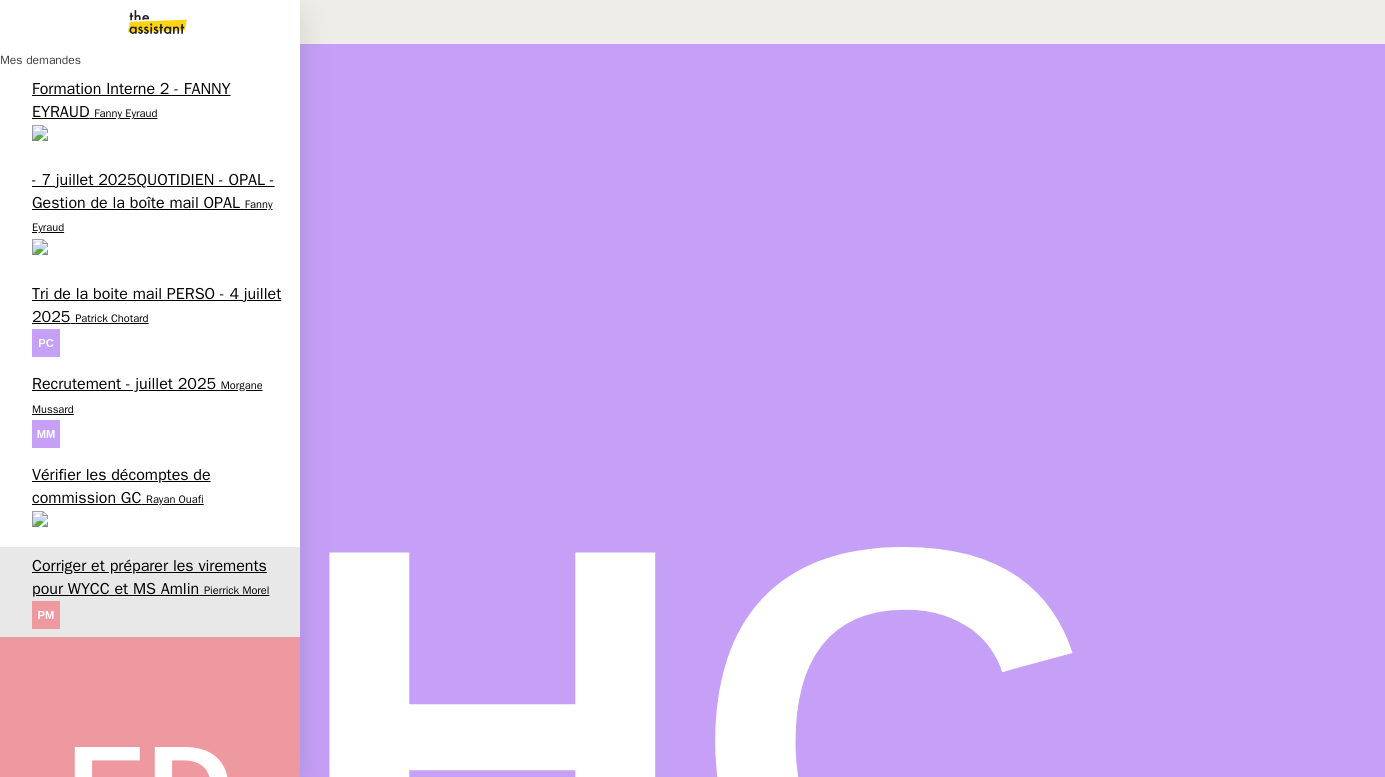 click on "Pierrick  Morel" at bounding box center (236, 590) 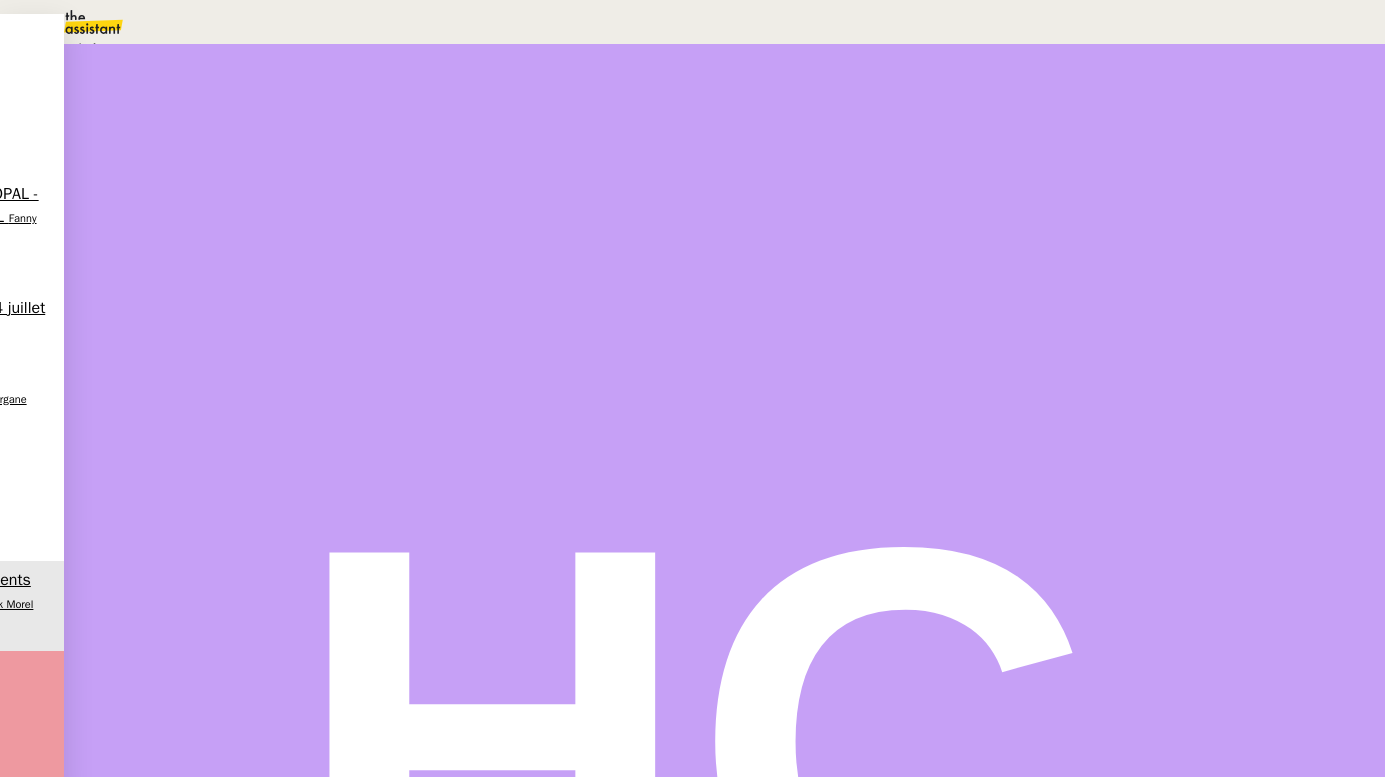 click on "Statut" at bounding box center (215, 130) 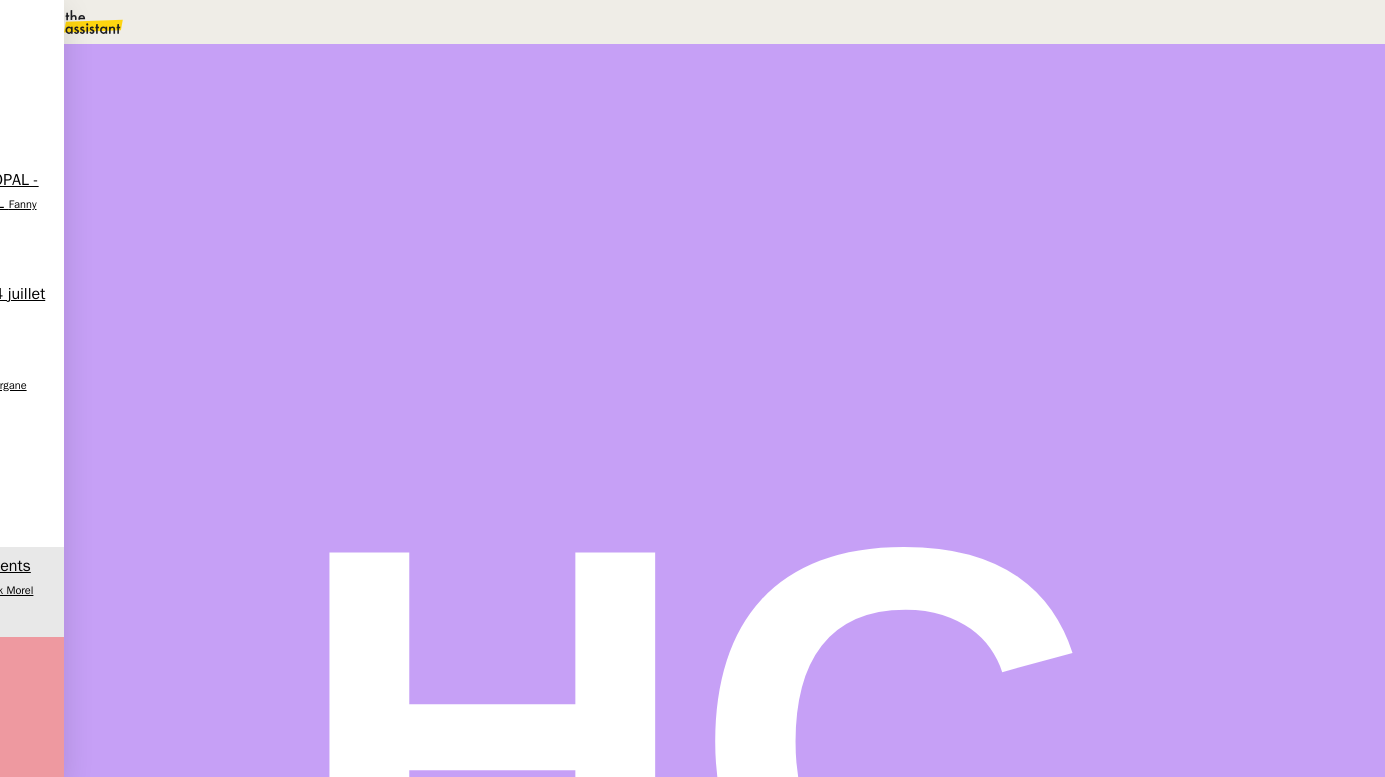 click at bounding box center (1033, 133) 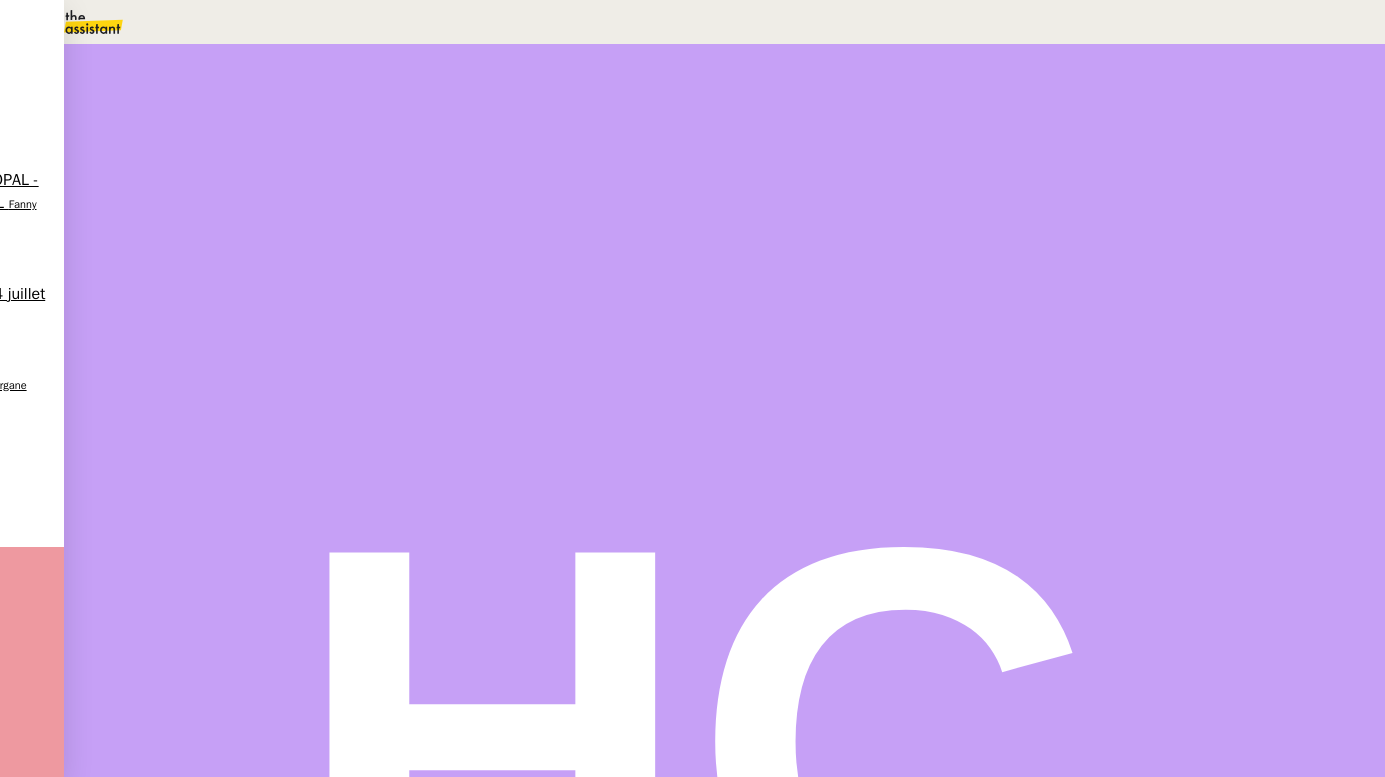 scroll, scrollTop: 480, scrollLeft: 0, axis: vertical 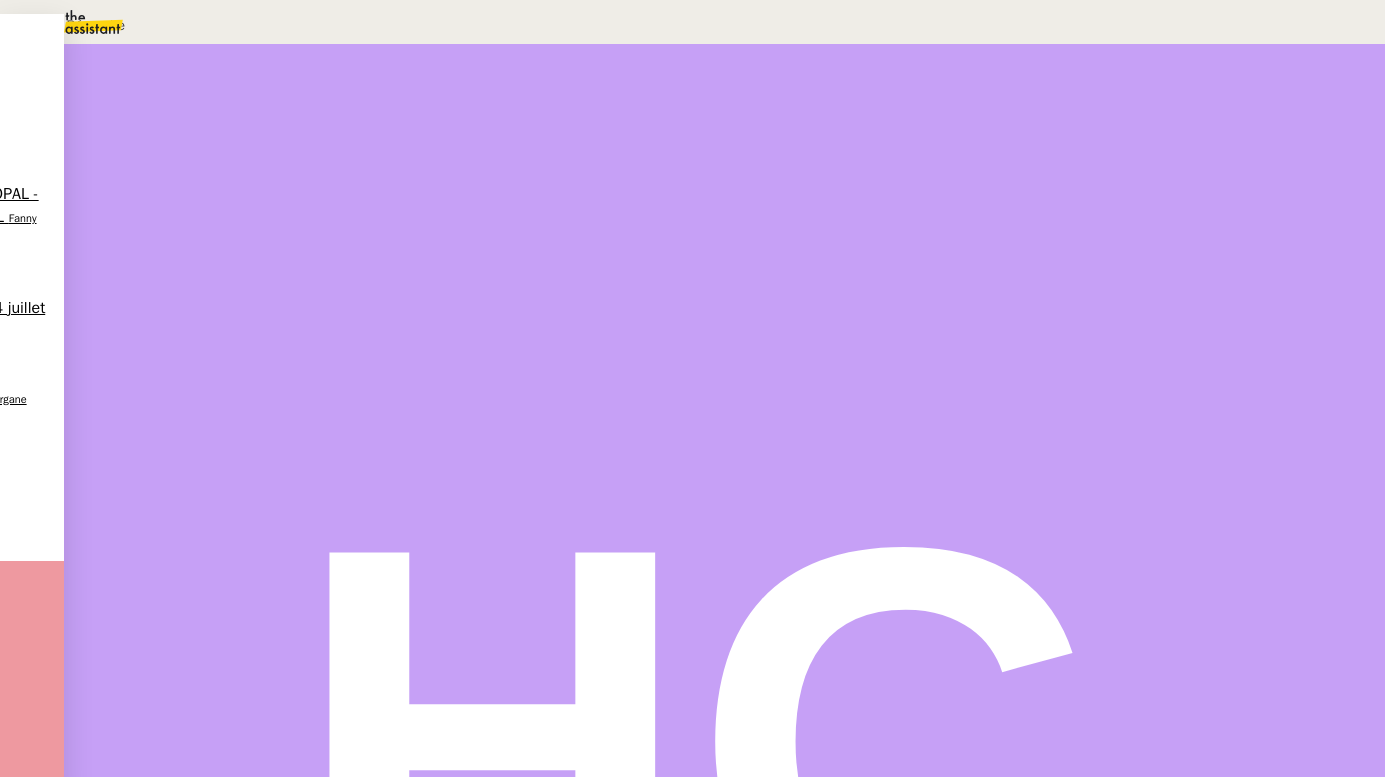 click on "Déplacer vers une demande existante" at bounding box center (96, 25) 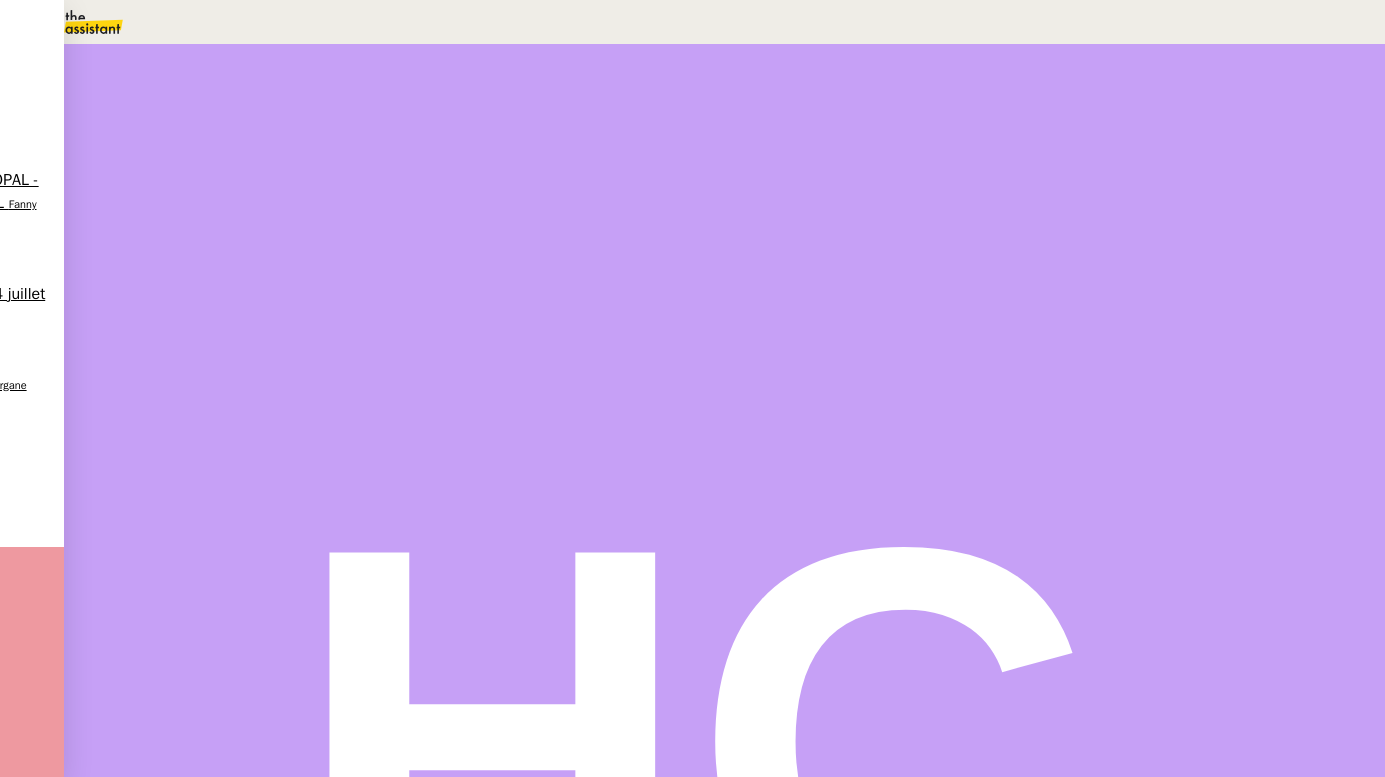 click at bounding box center [692, 1322] 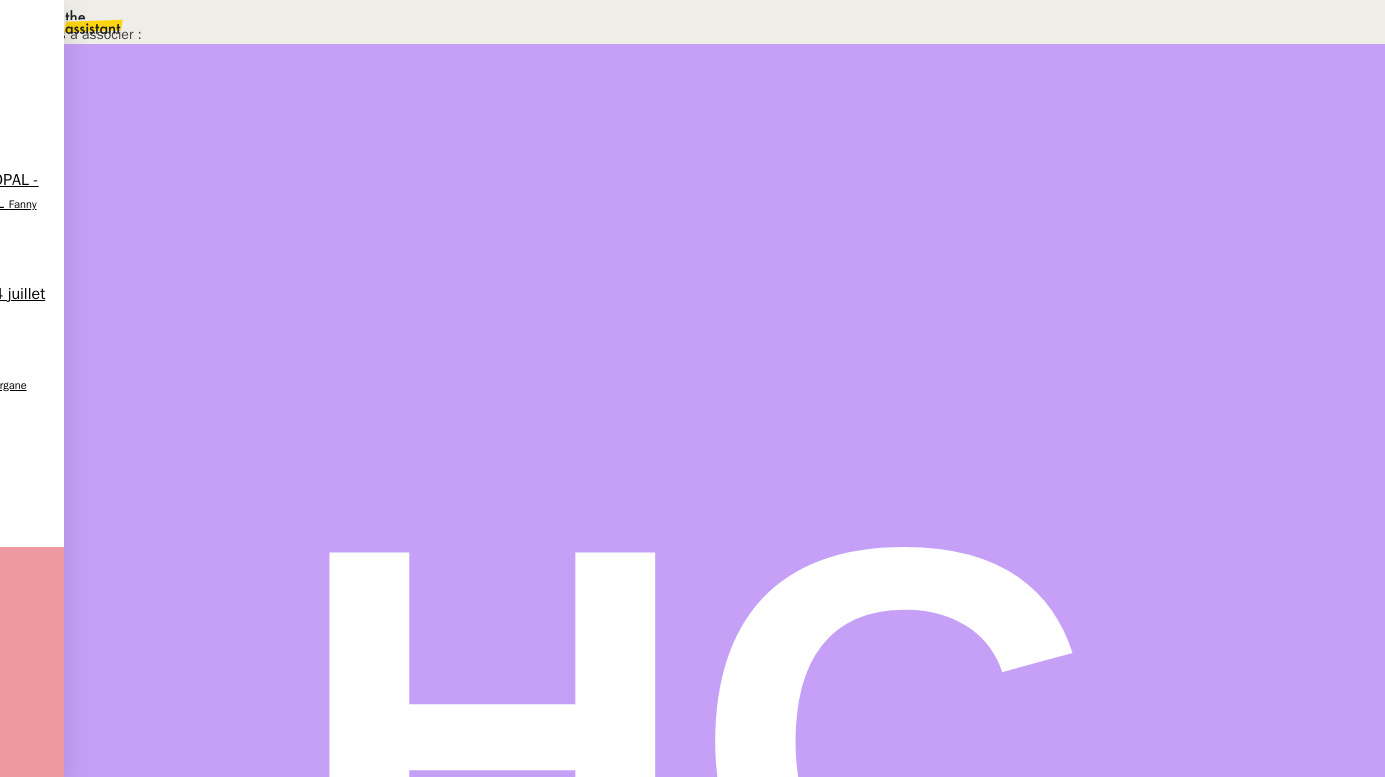 click at bounding box center (692, 0) 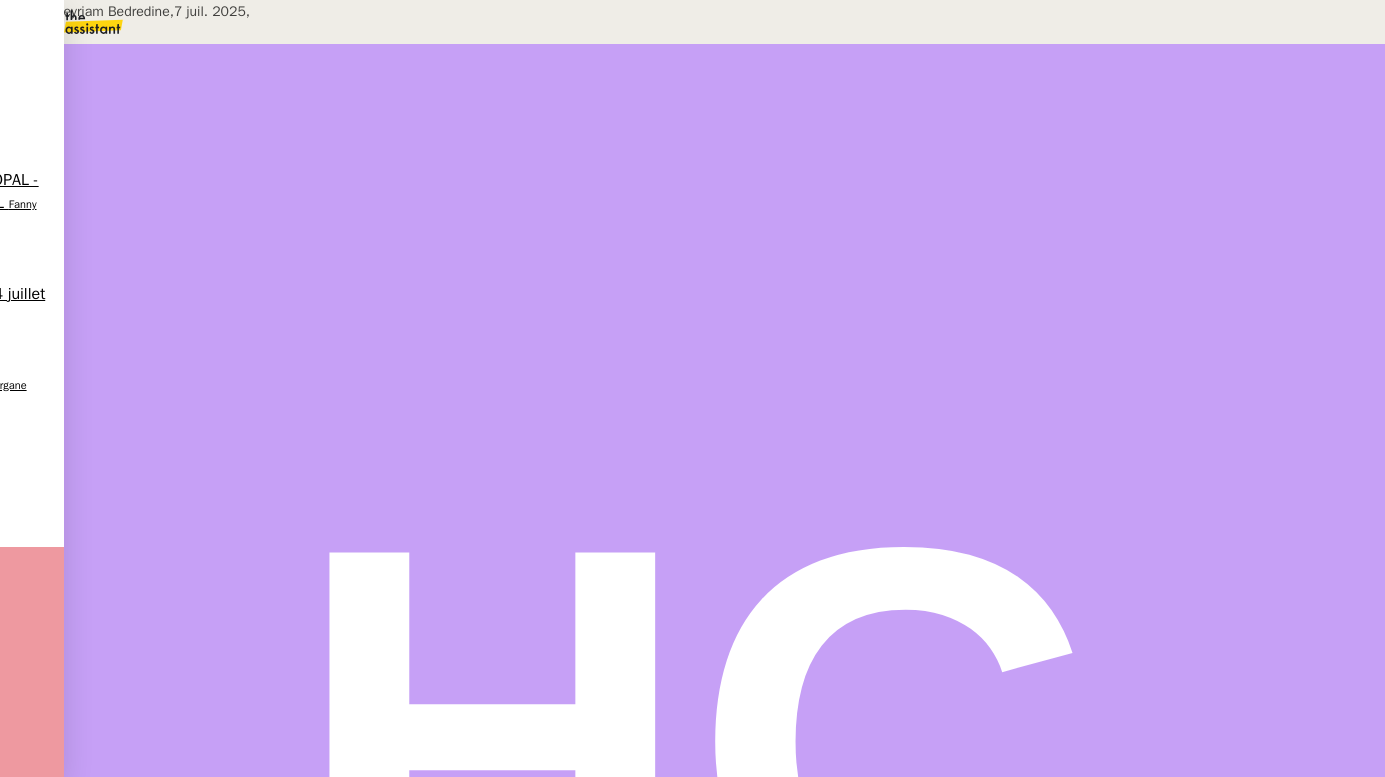 scroll, scrollTop: 0, scrollLeft: 0, axis: both 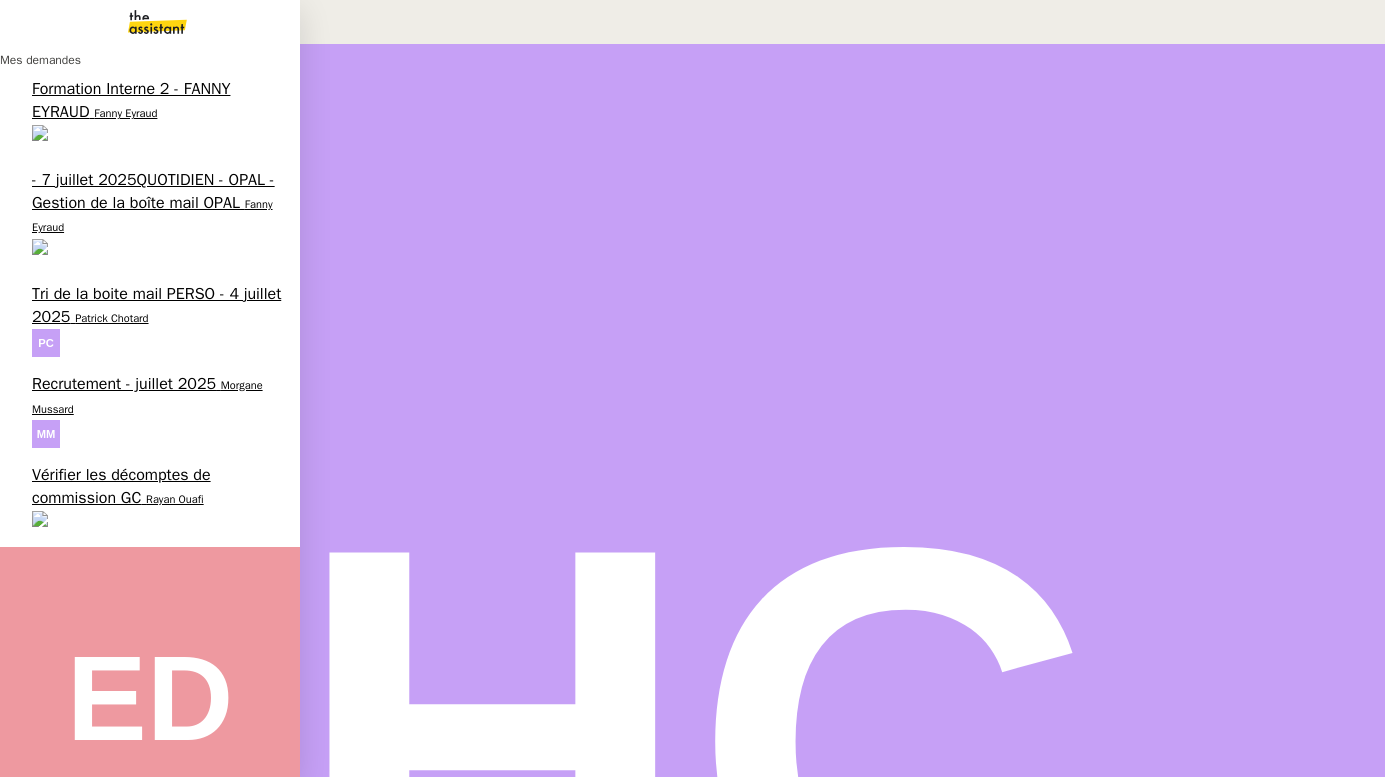 click on "Vérifier les décomptes de commission GC" at bounding box center (121, 486) 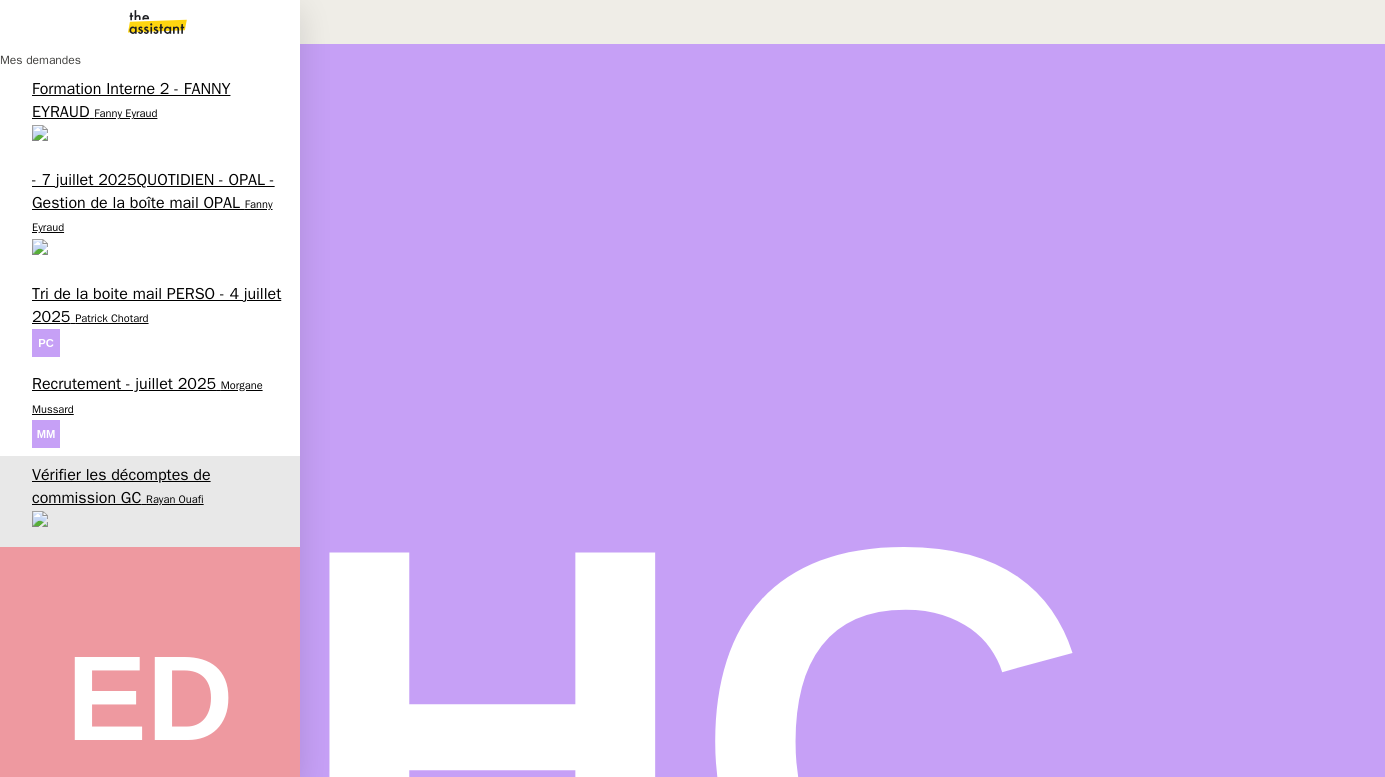 click on "Vérifier les décomptes de commission GC" at bounding box center (121, 486) 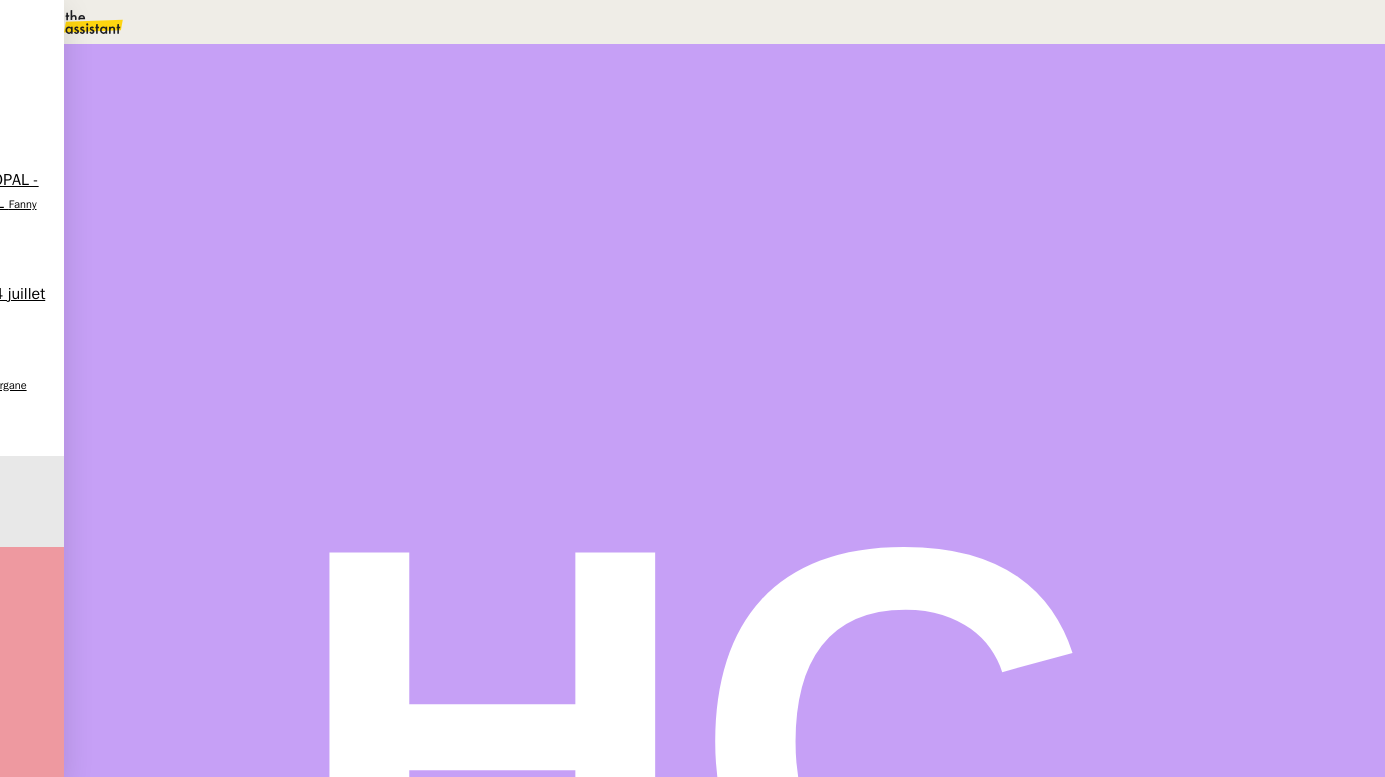 click on "Statut" at bounding box center [215, 112] 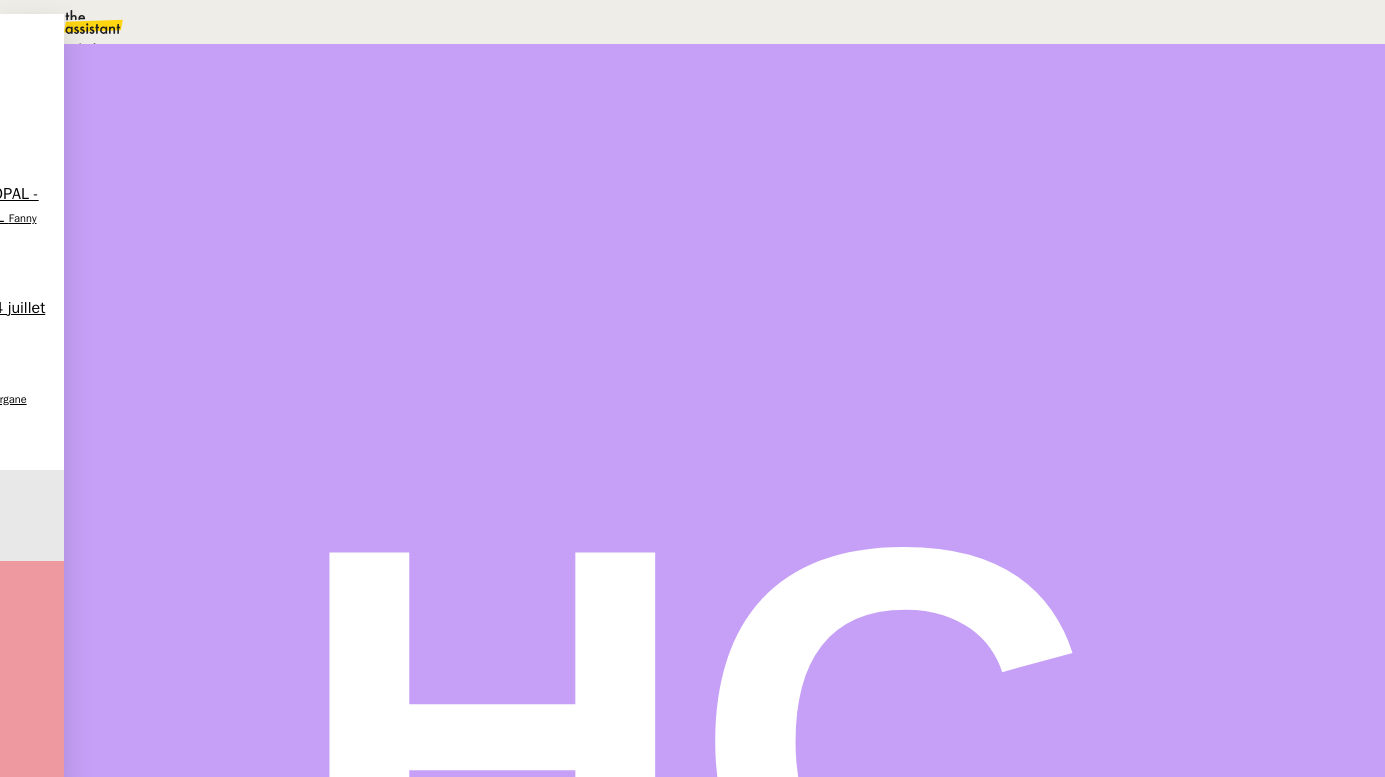 click on "Statut" at bounding box center (215, 112) 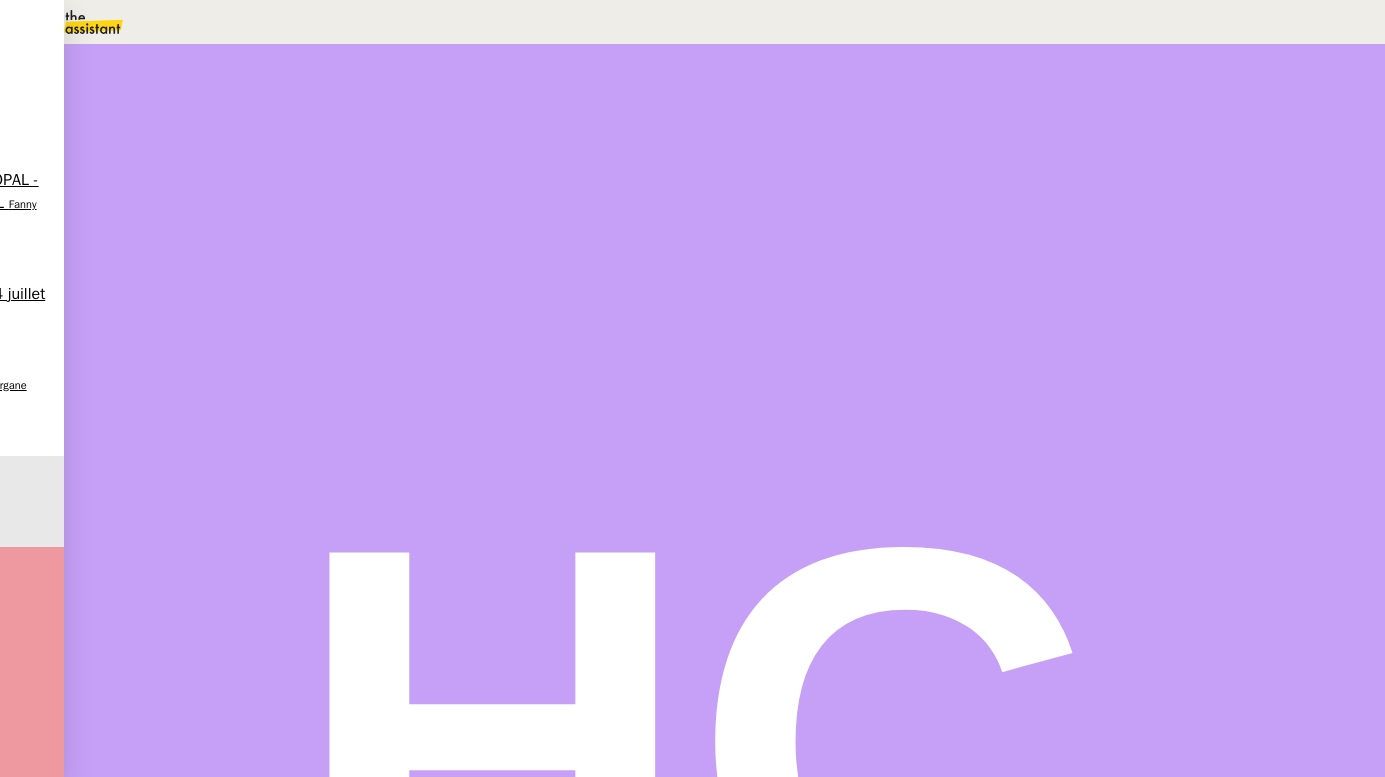 click on "Dans 2 jours ouvrés" at bounding box center (1022, 177) 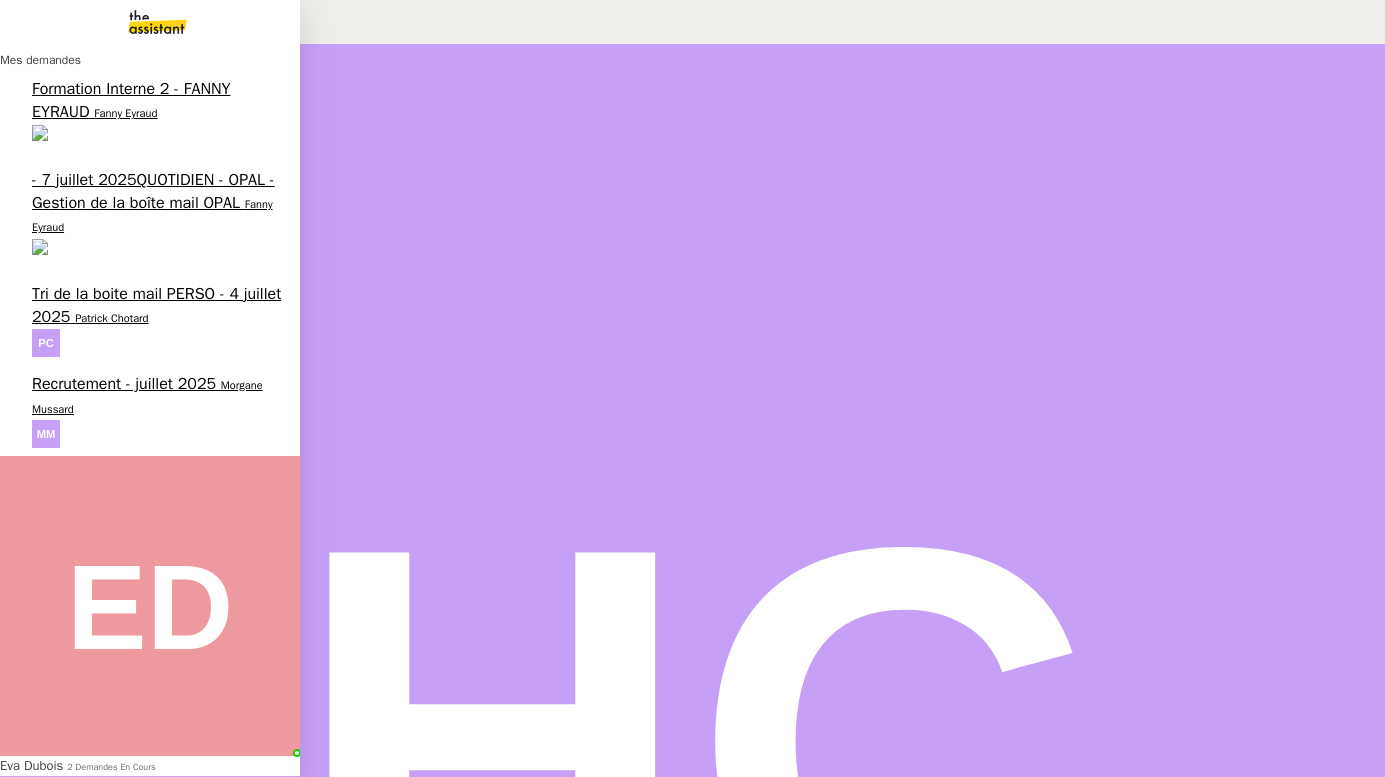click on "Recrutement - juillet 2025" at bounding box center [124, 384] 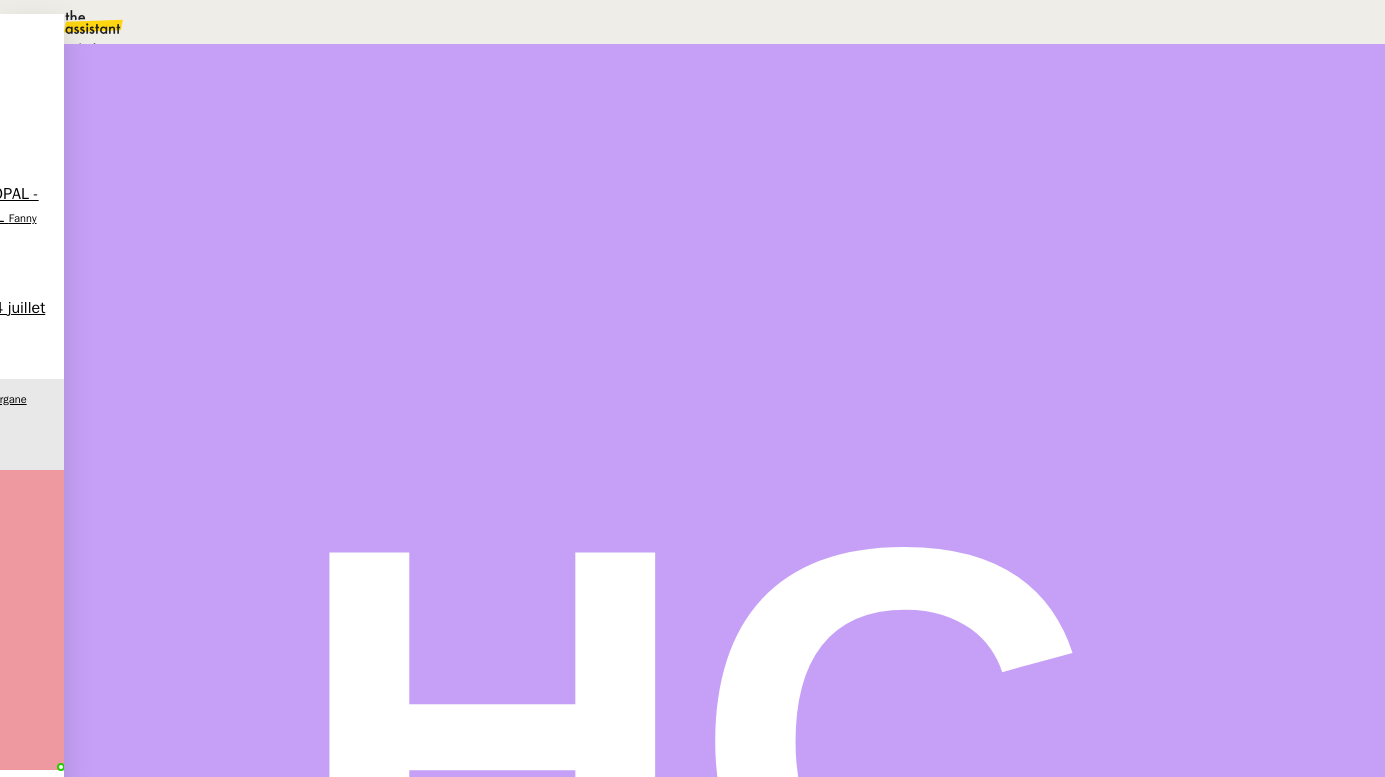 click on "Statut" at bounding box center [215, 112] 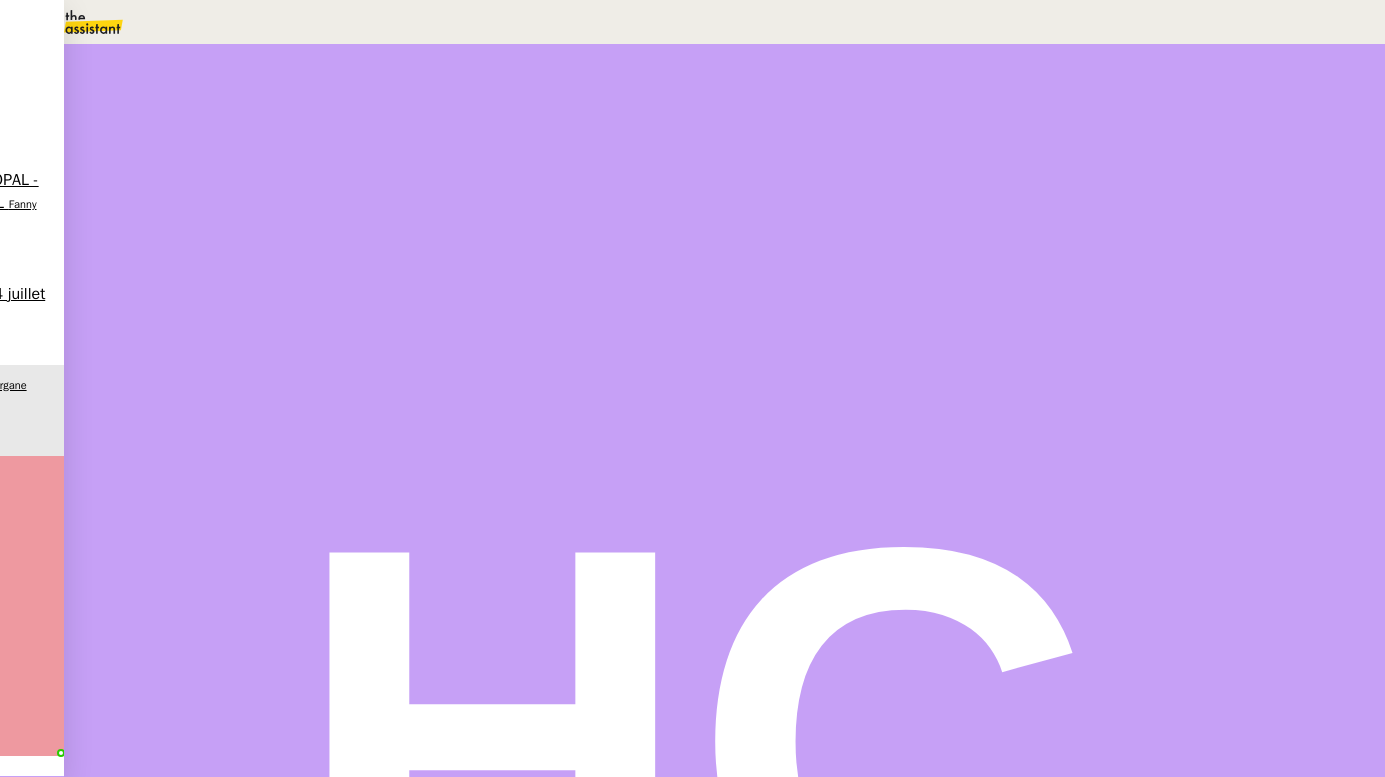 click on "Dans 2 jours ouvrés" at bounding box center [1022, 177] 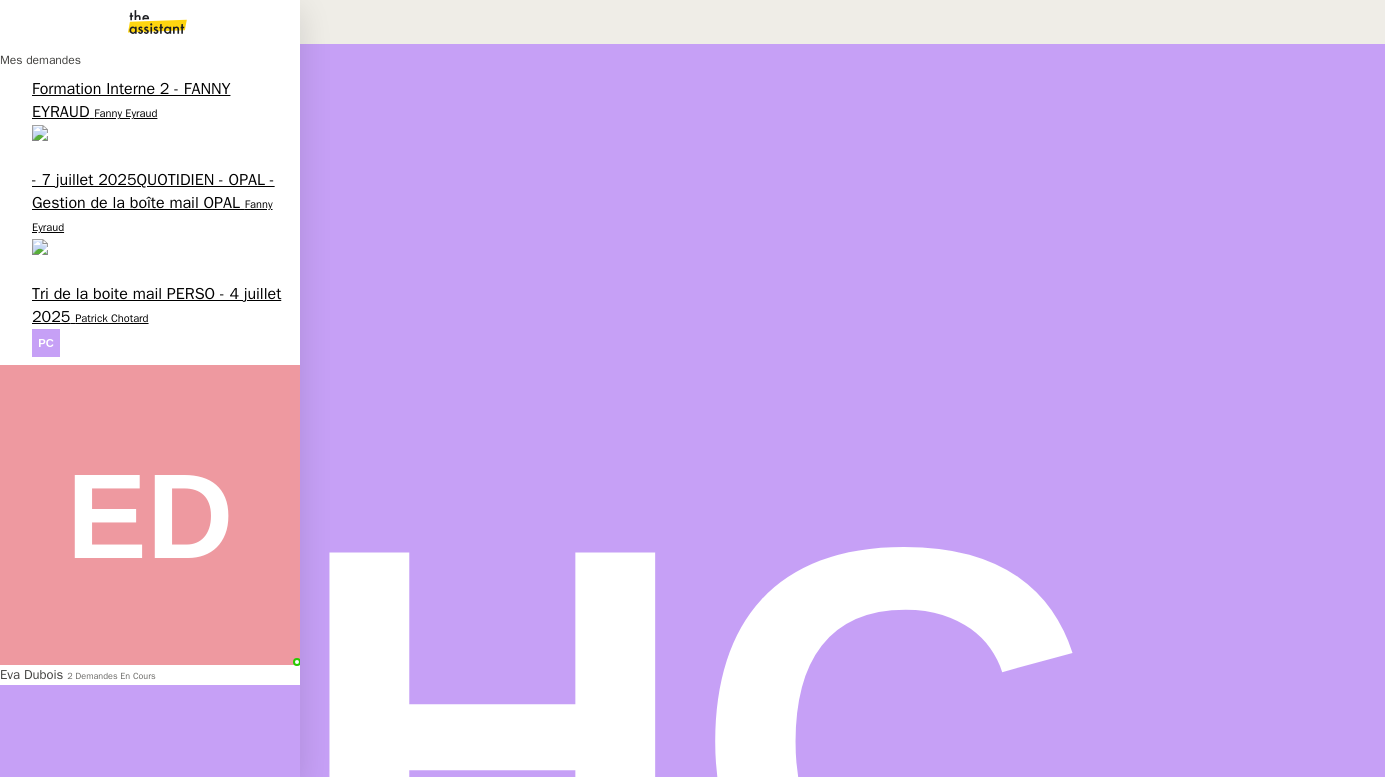 click on "Tri de la boite mail PERSO - 4 juillet 2025" at bounding box center [156, 305] 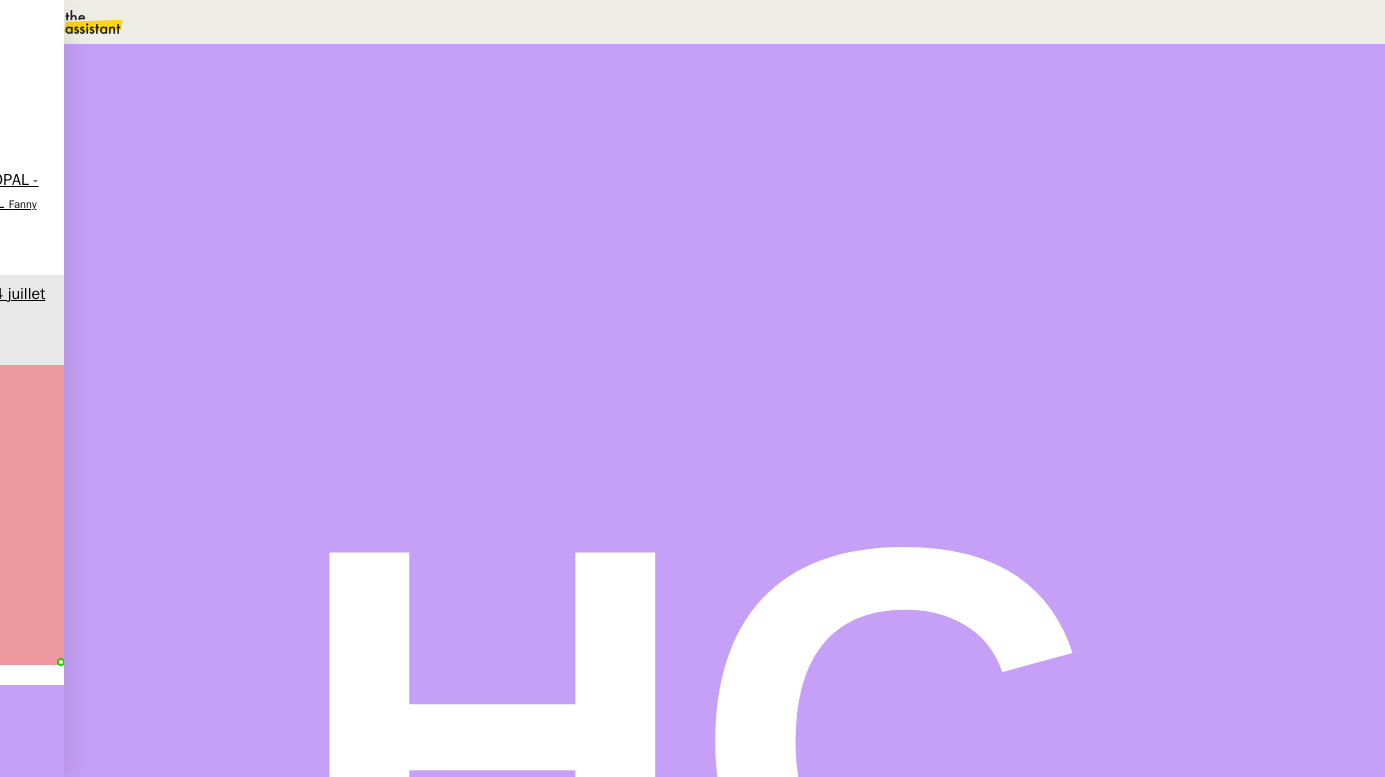 click on "Commentaire" at bounding box center [881, 239] 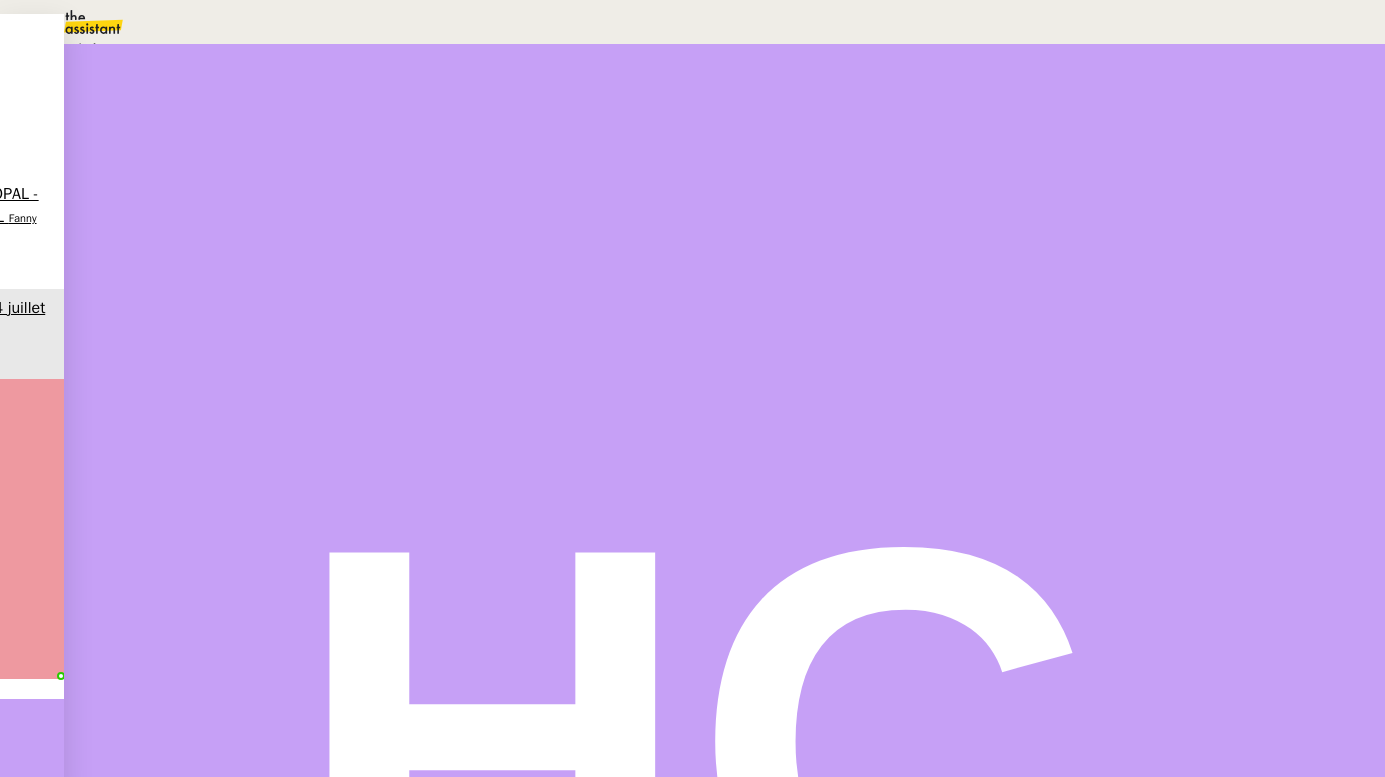 click on "Statut" at bounding box center [215, 112] 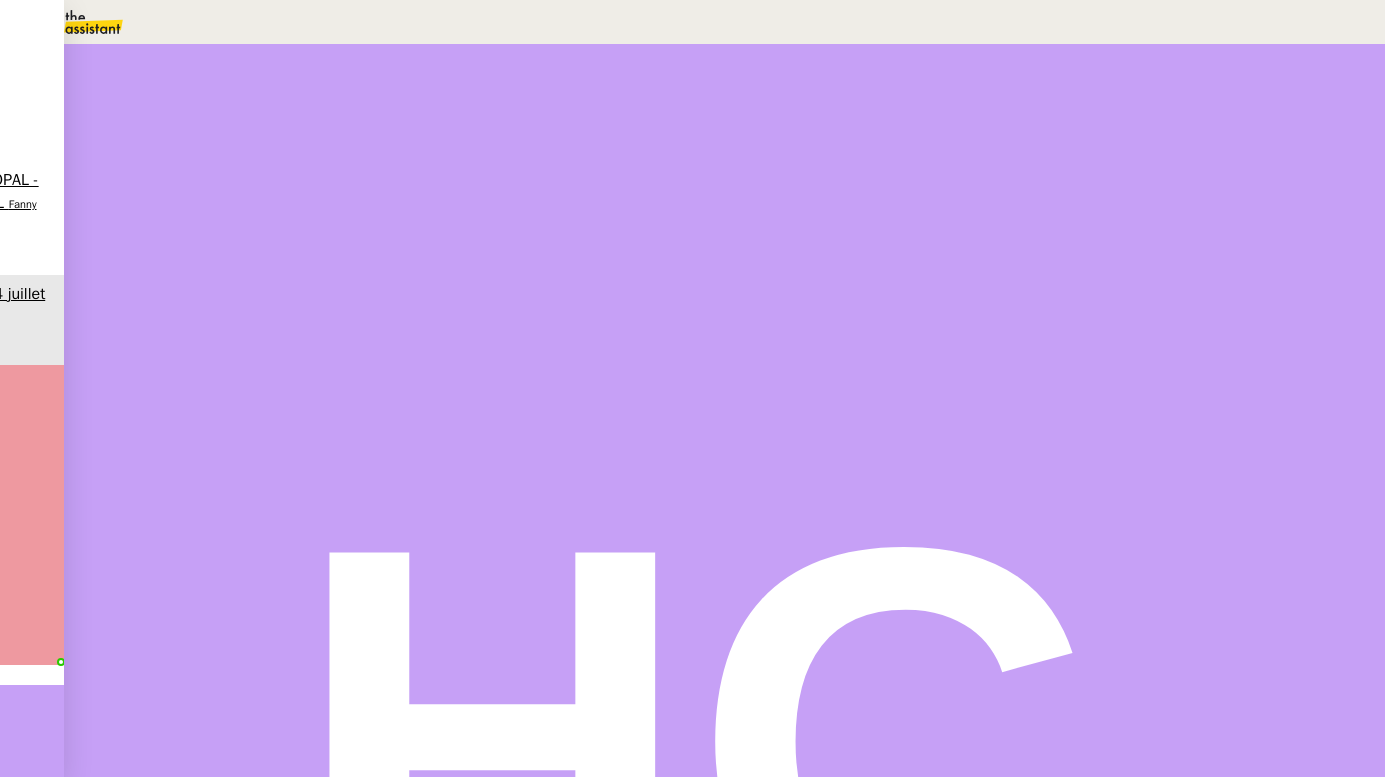 click on "Dans 2 jours ouvrés" at bounding box center [1022, 177] 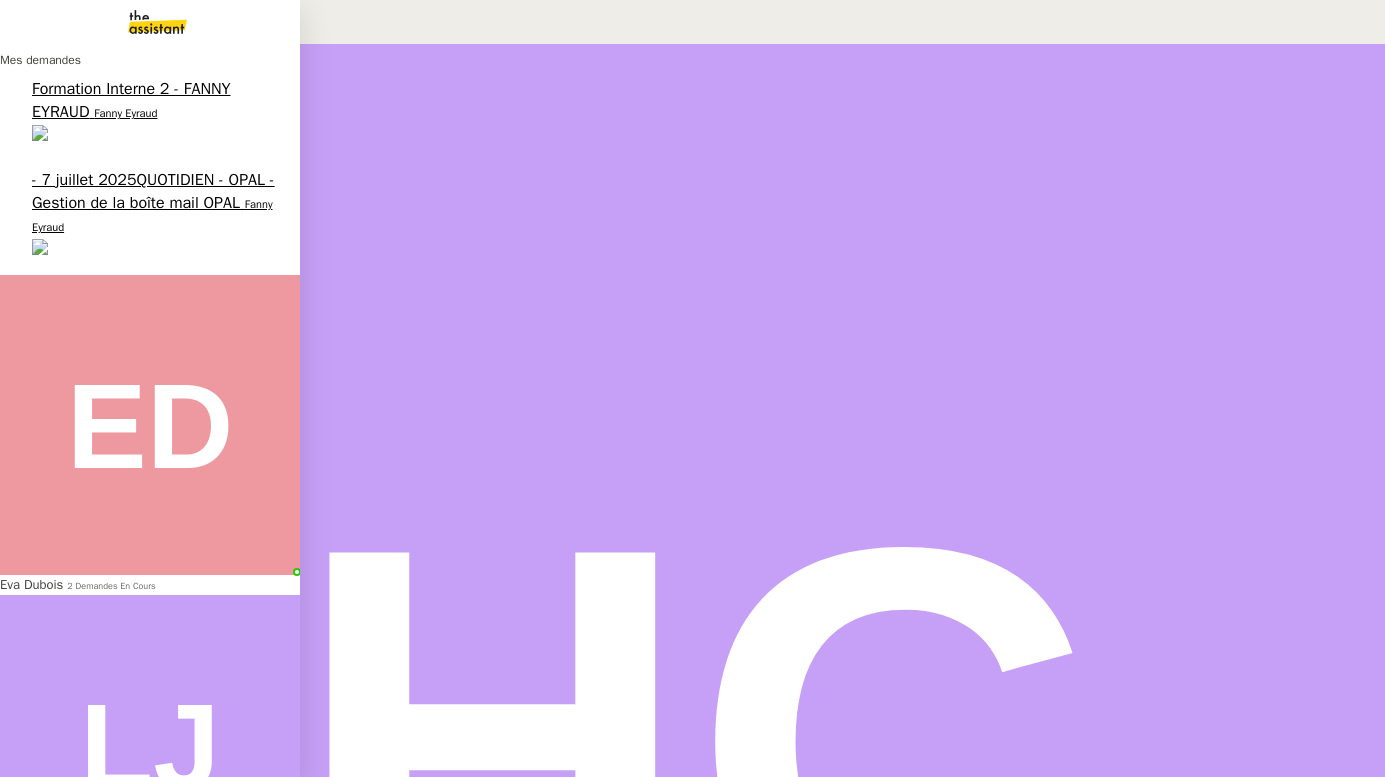 click on "- 7 juillet 2025QUOTIDIEN - OPAL - Gestion de la boîte mail OPAL" at bounding box center [153, 191] 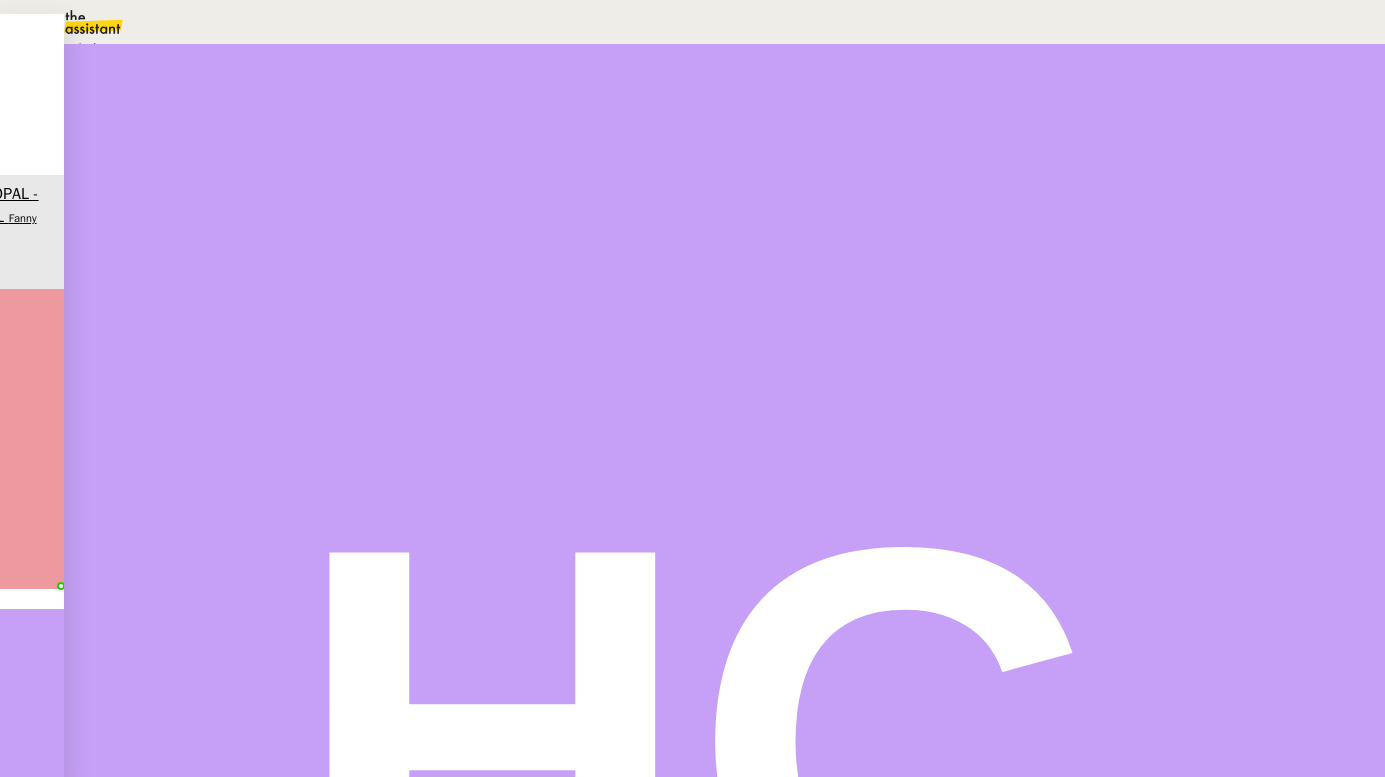 click at bounding box center (186, 128) 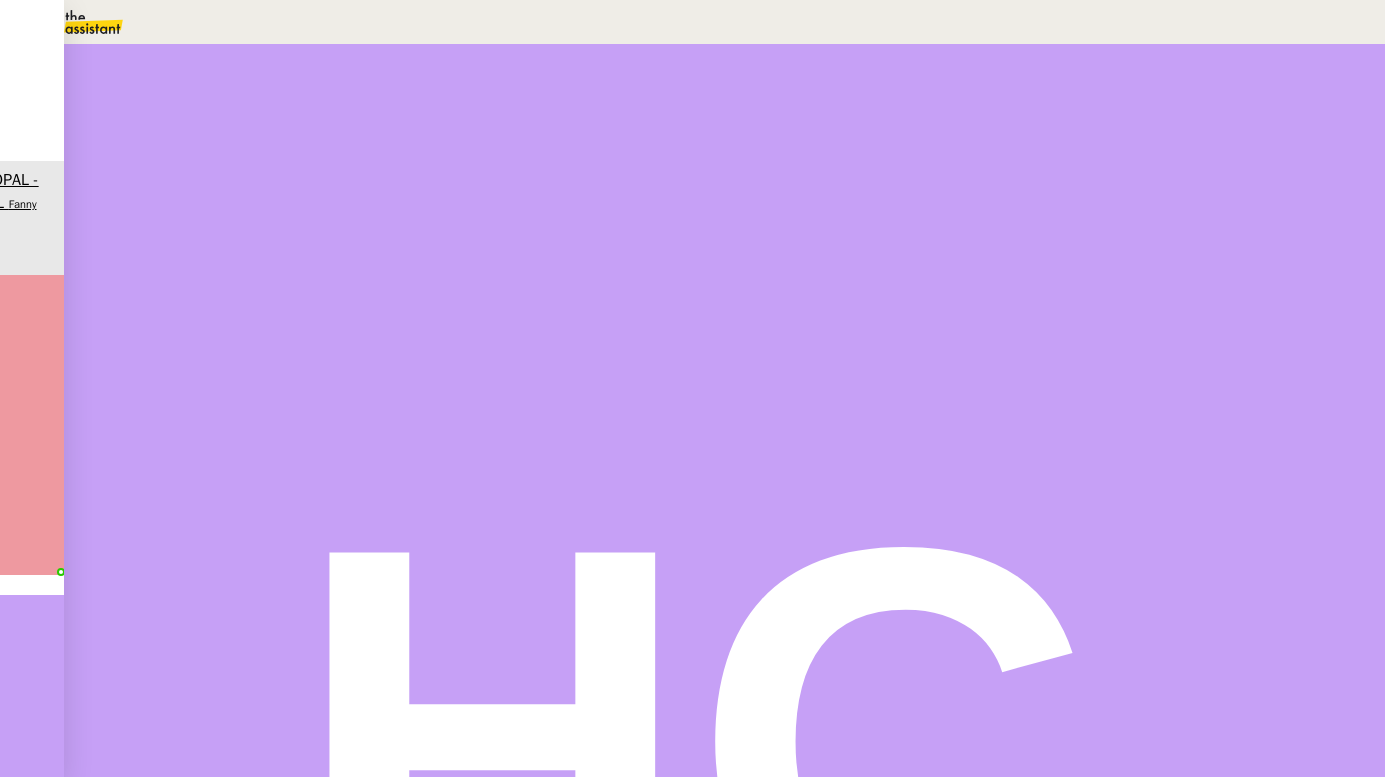 click at bounding box center [1033, 133] 